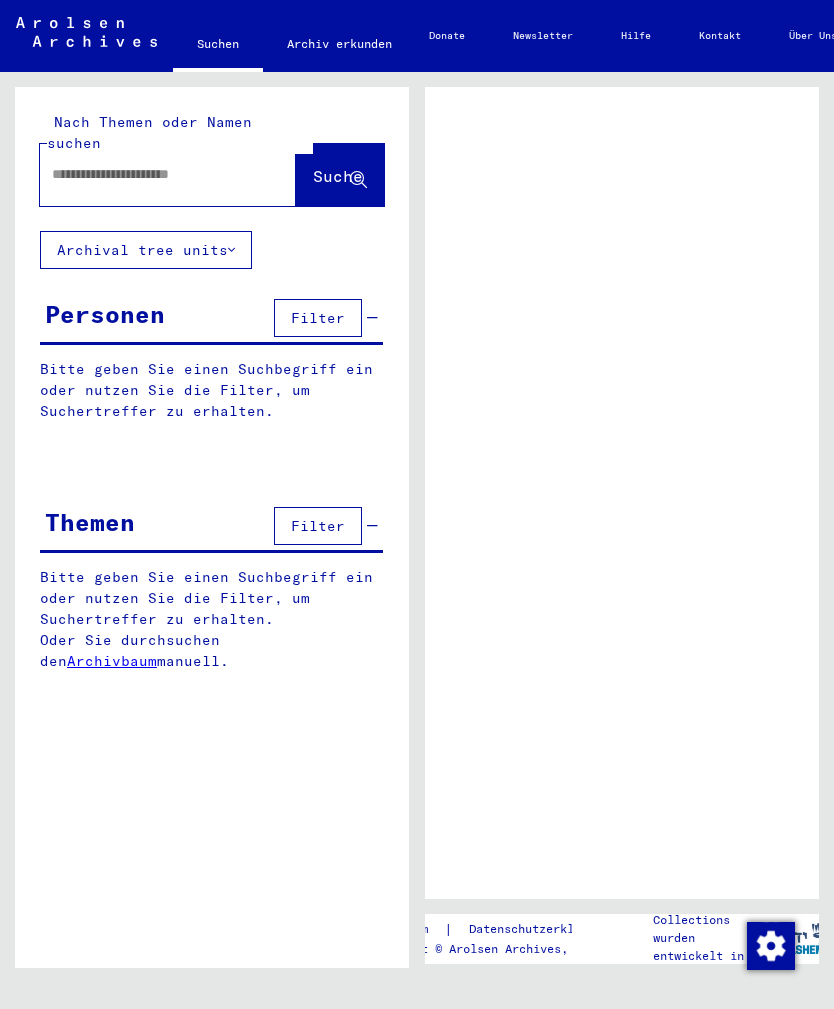 scroll, scrollTop: 0, scrollLeft: 0, axis: both 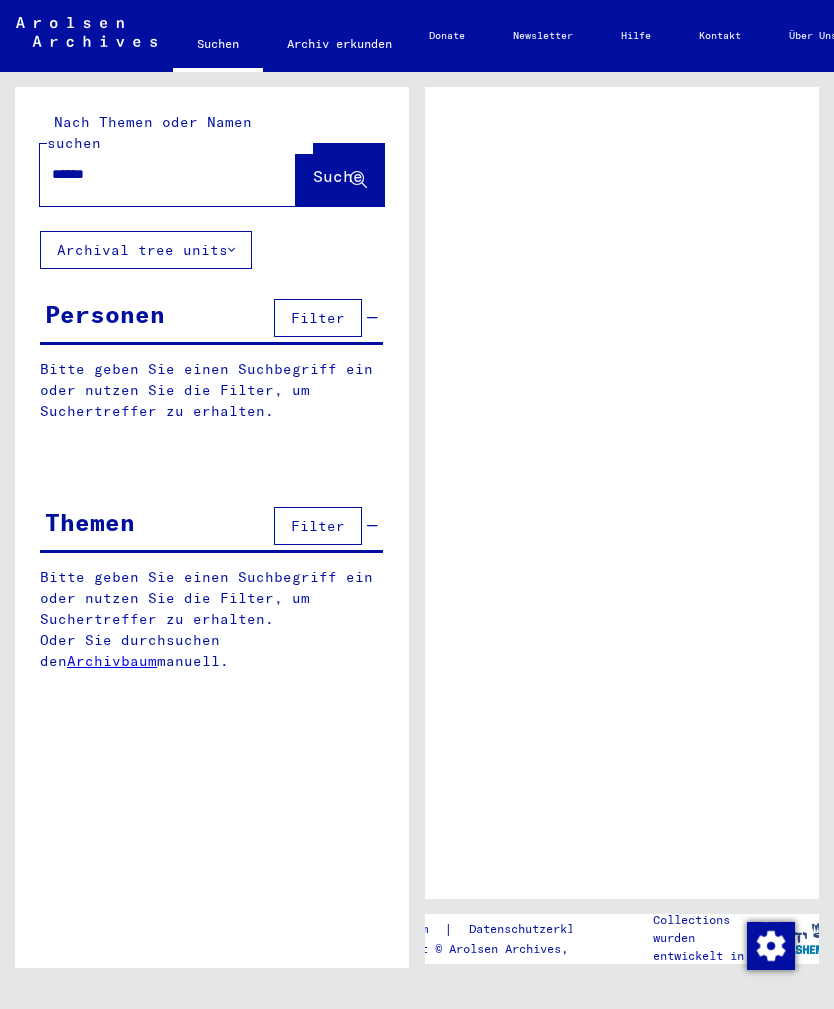 type on "******" 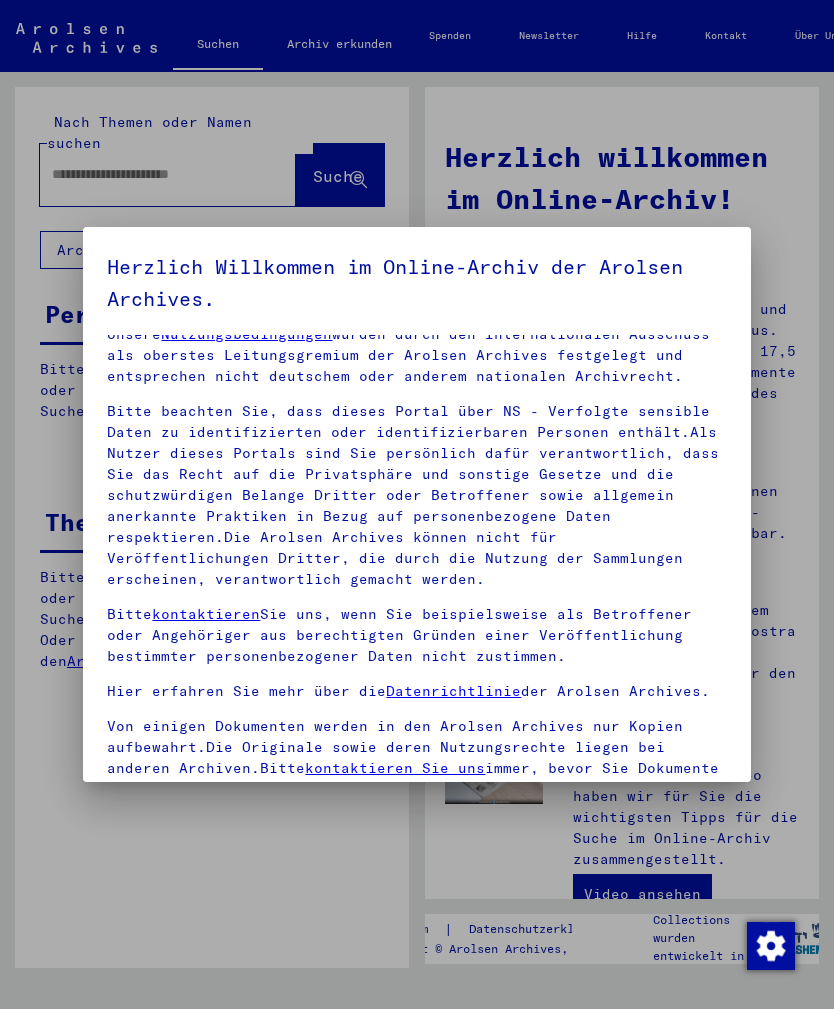 scroll, scrollTop: 23, scrollLeft: 0, axis: vertical 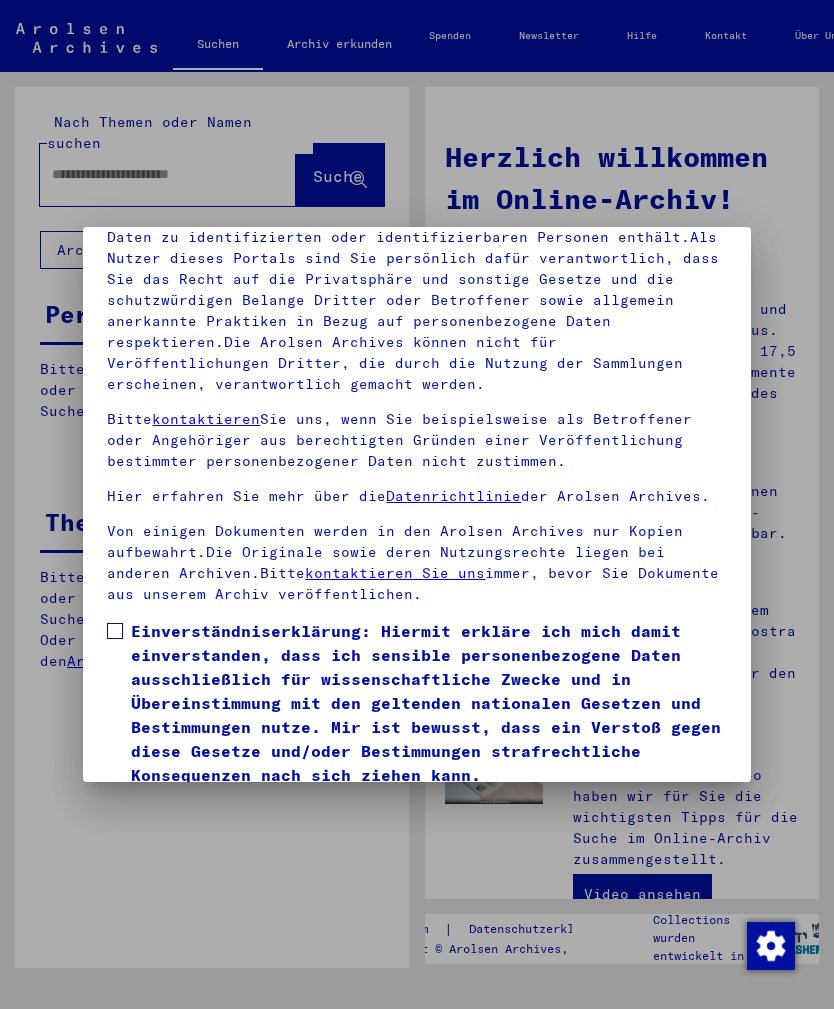 click on "Einverständniserklärung: Hiermit erkläre ich mich damit einverstanden, dass ich sensible personenbezogene Daten ausschließlich für wissenschaftliche Zwecke und in Übereinstimmung mit den geltenden nationalen Gesetzen und Bestimmungen nutze. Mir ist bewusst, dass ein Verstoß gegen diese Gesetze und/oder Bestimmungen strafrechtliche Konsequenzen nach sich ziehen kann." at bounding box center [416, 703] 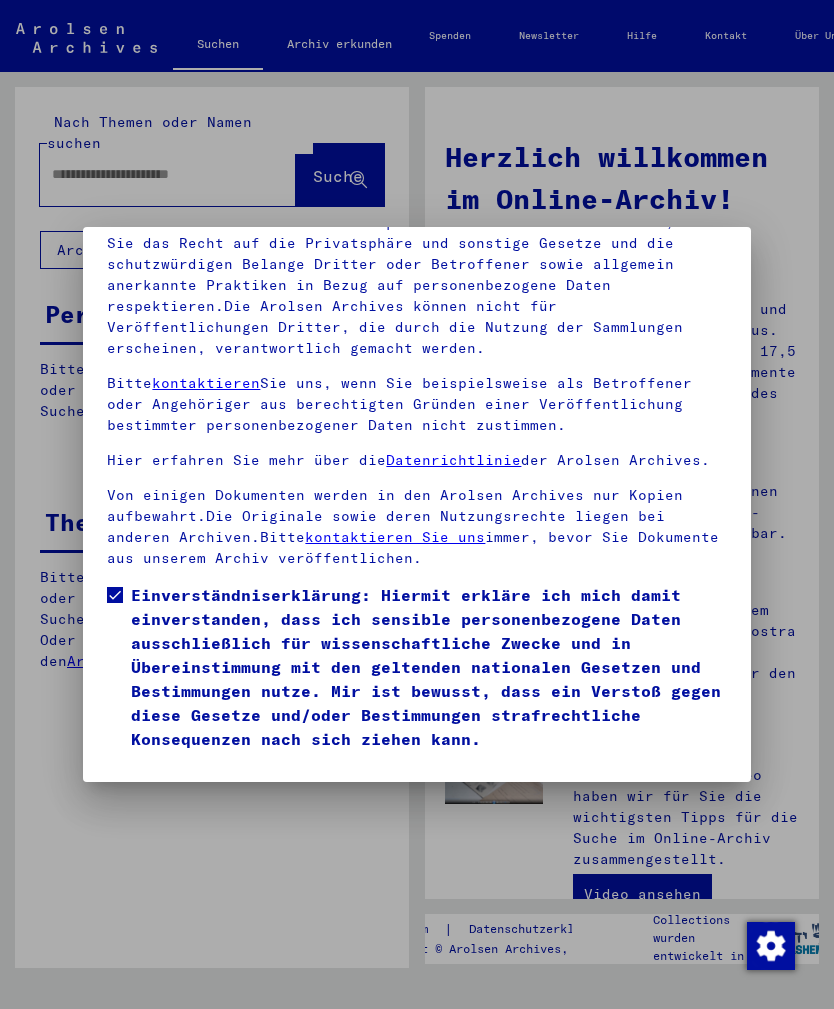 scroll, scrollTop: 274, scrollLeft: 0, axis: vertical 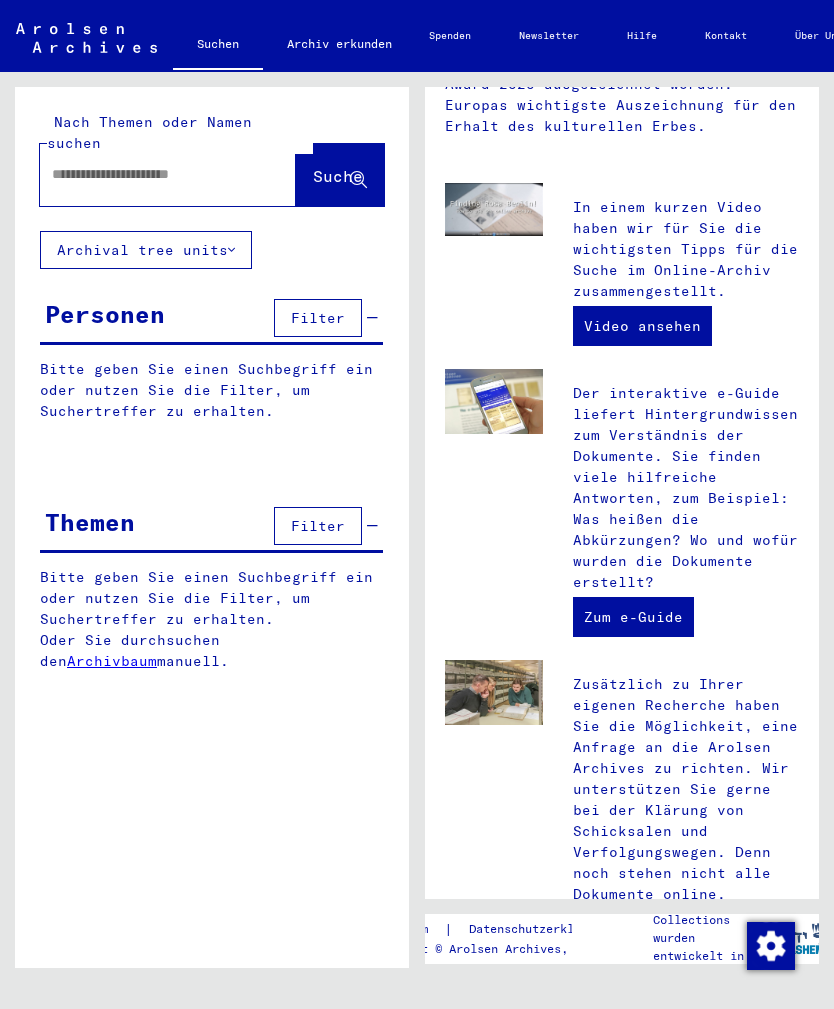click at bounding box center (144, 174) 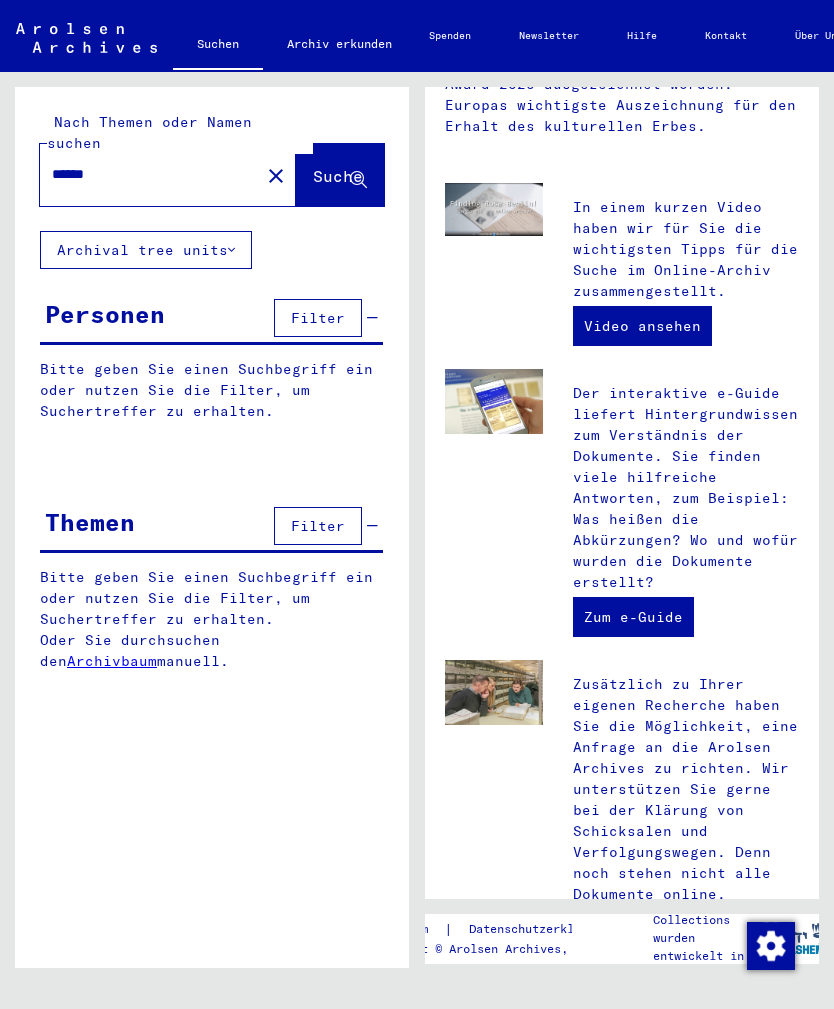 type on "******" 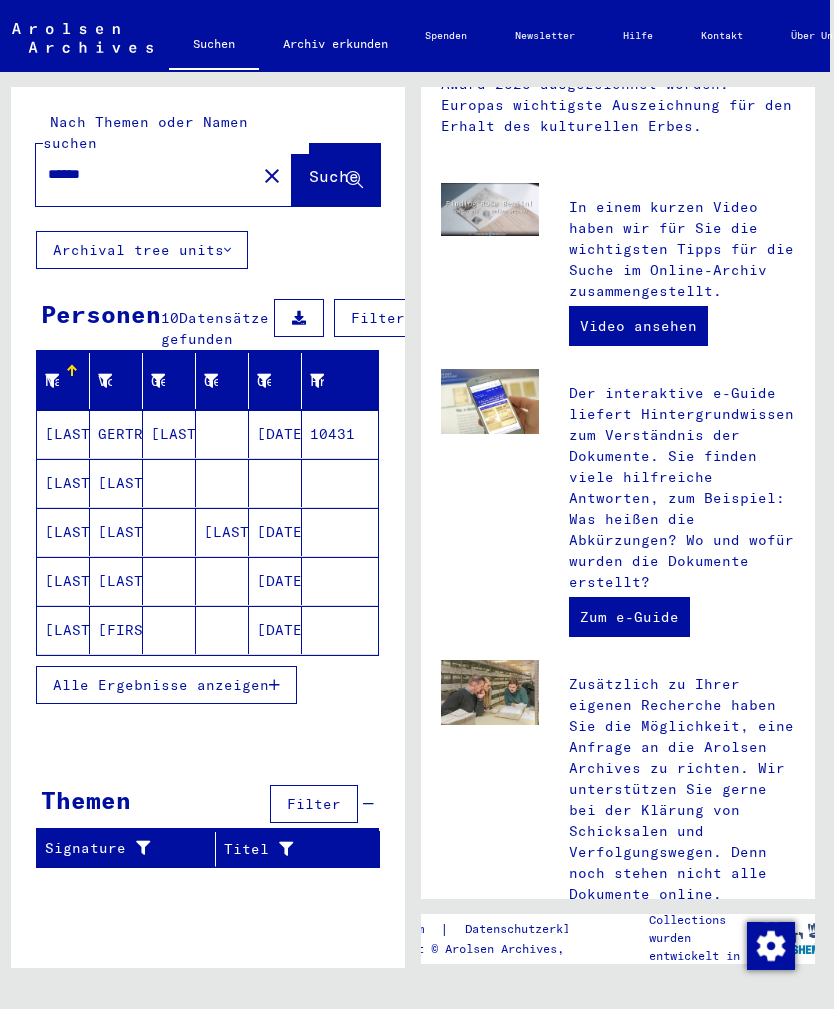 scroll, scrollTop: 23, scrollLeft: 4, axis: both 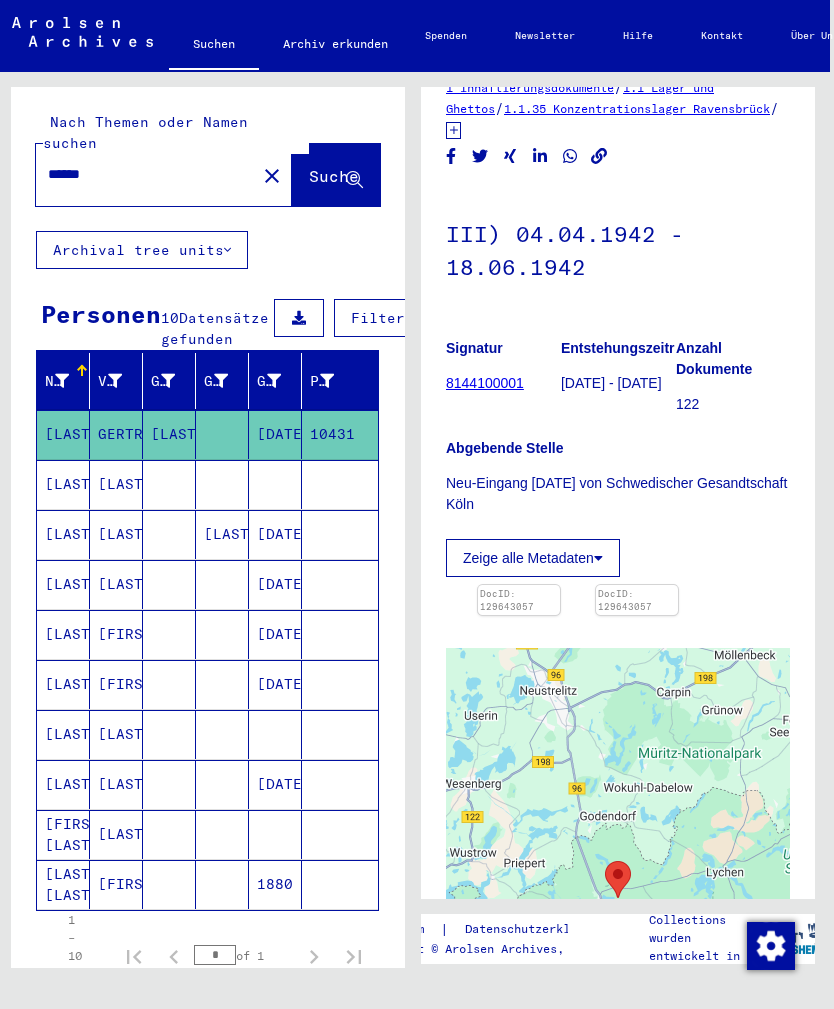 click on "8144100001" at bounding box center (485, 383) 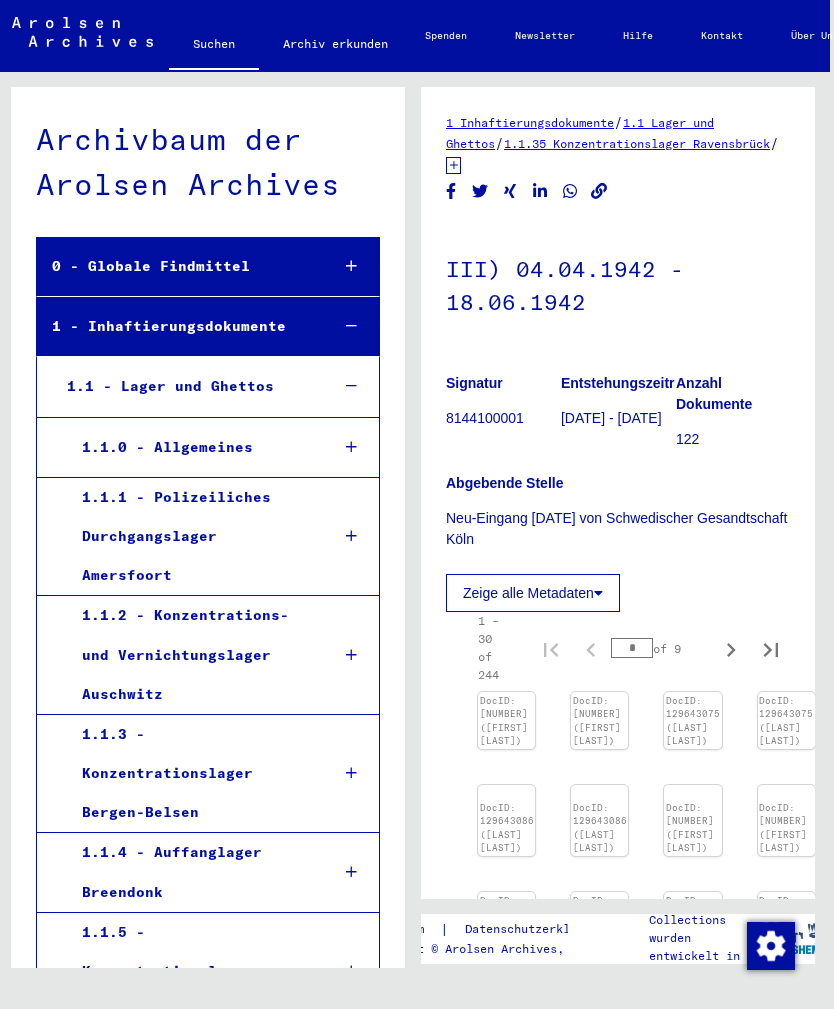 scroll, scrollTop: 6623, scrollLeft: 0, axis: vertical 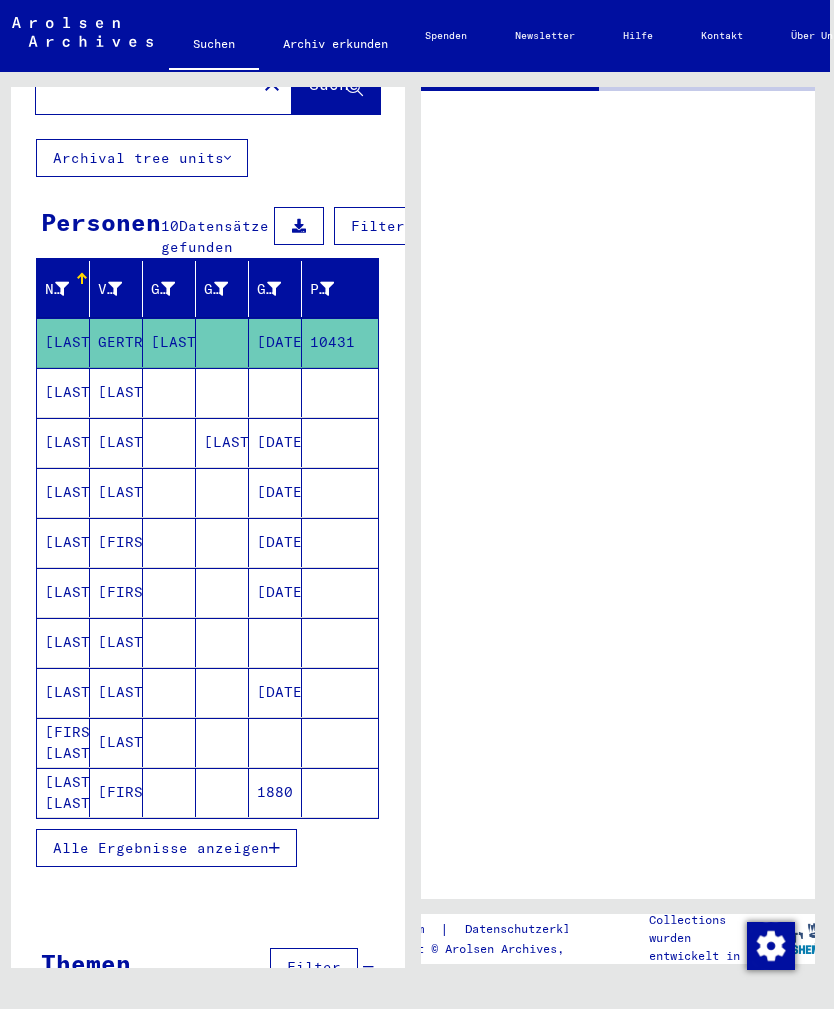 click on "Alle Ergebnisse anzeigen" at bounding box center (166, 848) 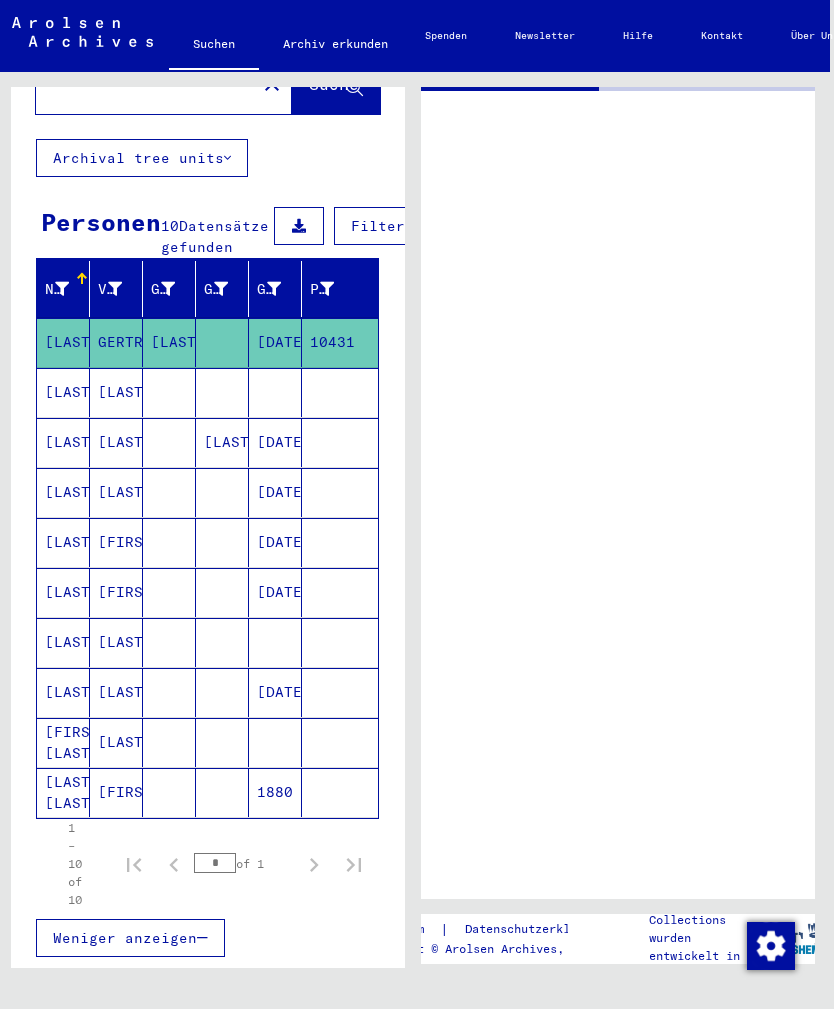 click on "[LAST] [LAST]" at bounding box center (63, 342) 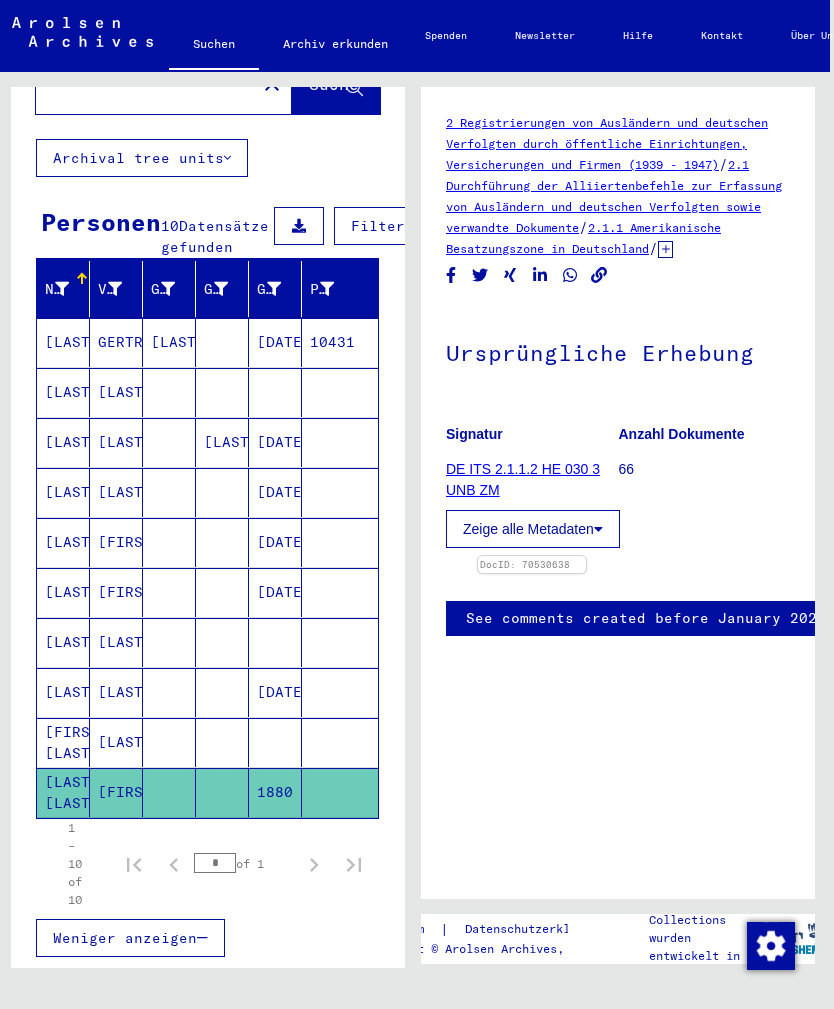 scroll, scrollTop: 0, scrollLeft: 0, axis: both 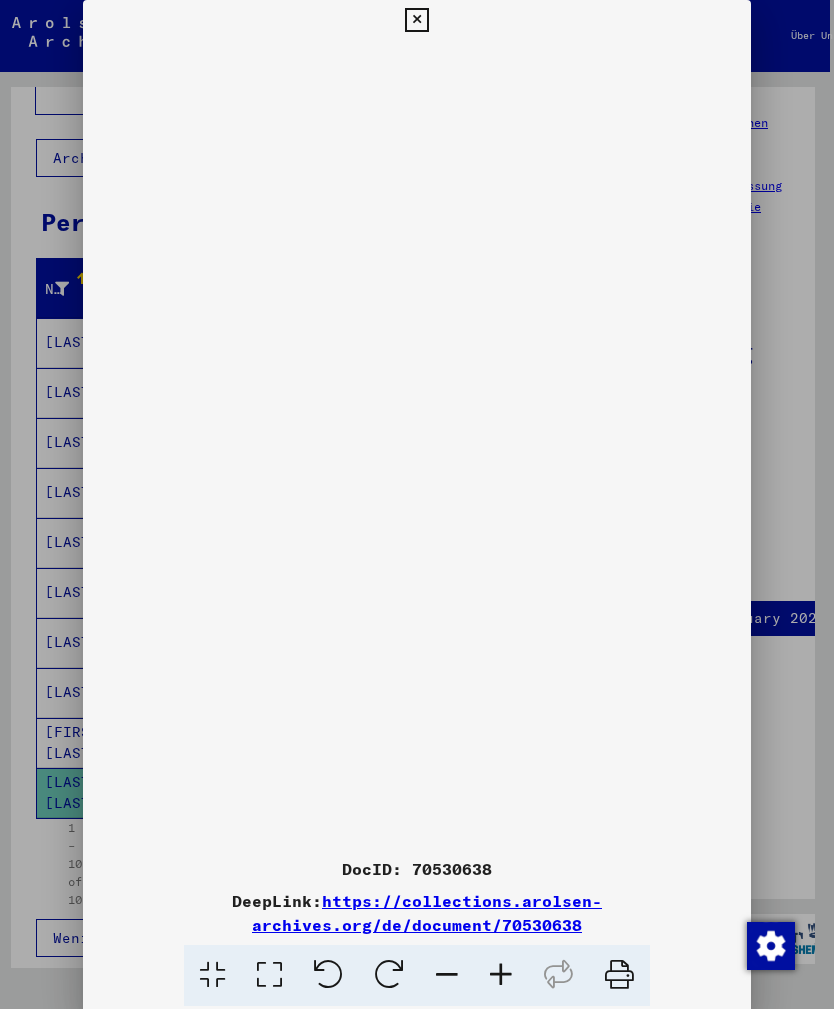 click at bounding box center [416, 20] 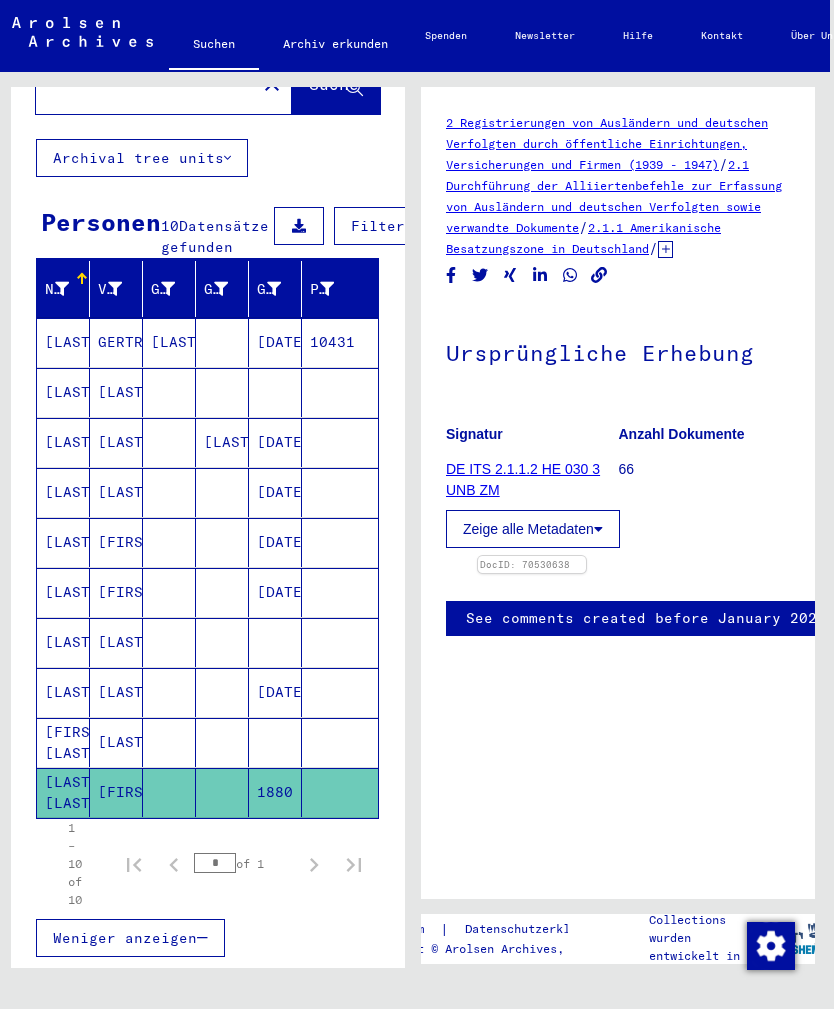 click on "[FIRST] [LAST]" at bounding box center (63, 342) 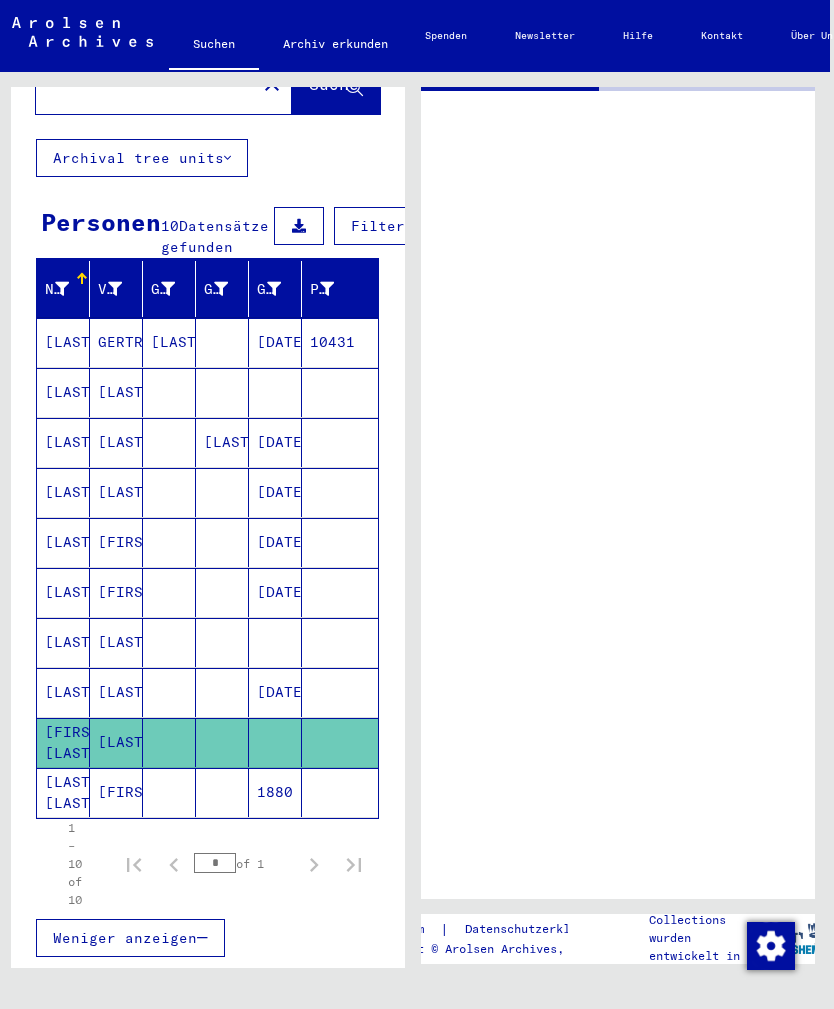 scroll, scrollTop: 0, scrollLeft: 0, axis: both 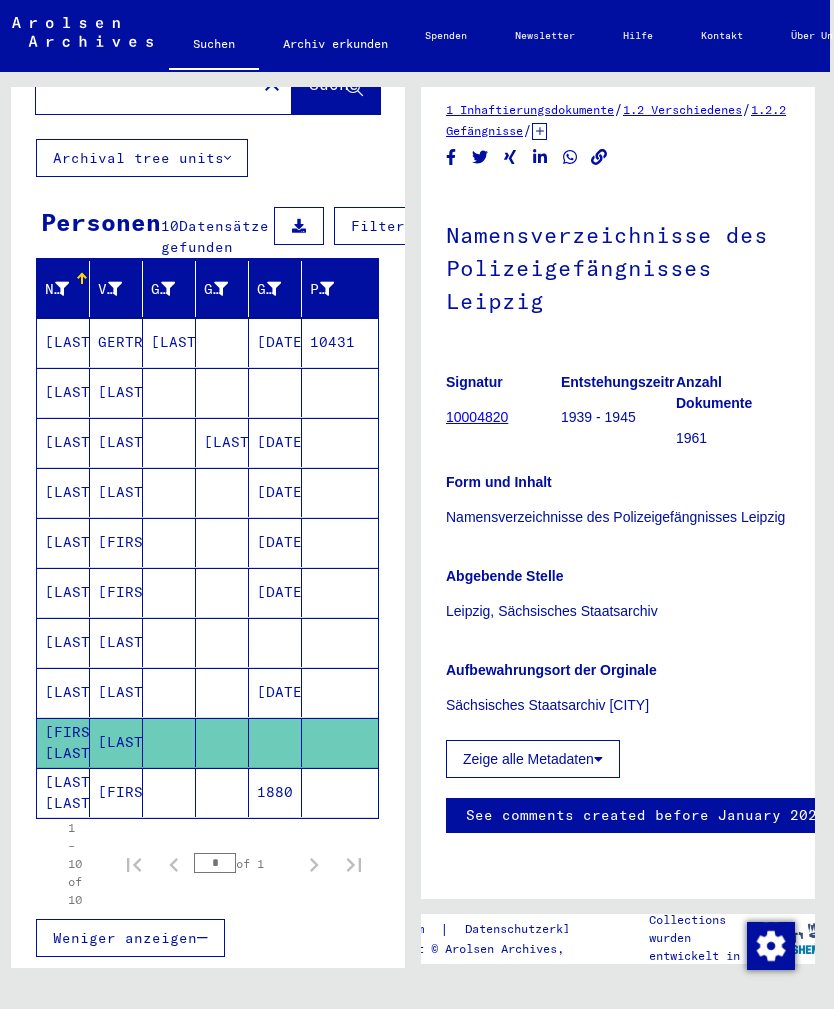click on "10004820" at bounding box center [477, 417] 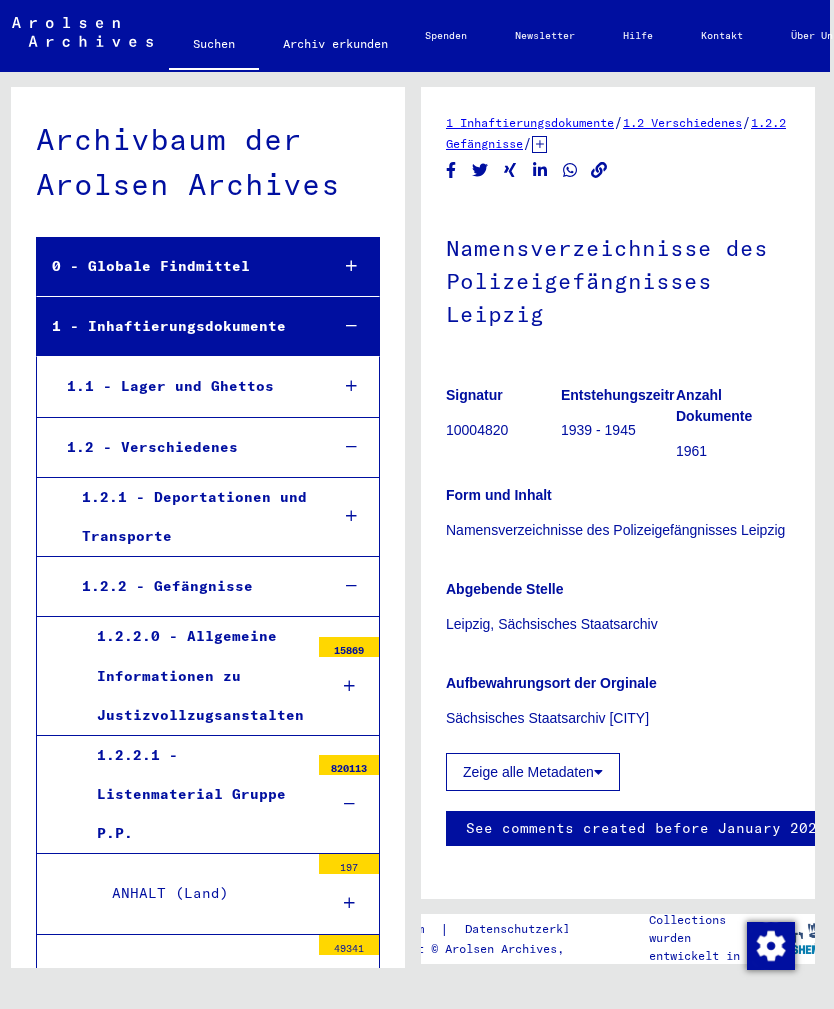 scroll, scrollTop: 9879, scrollLeft: 0, axis: vertical 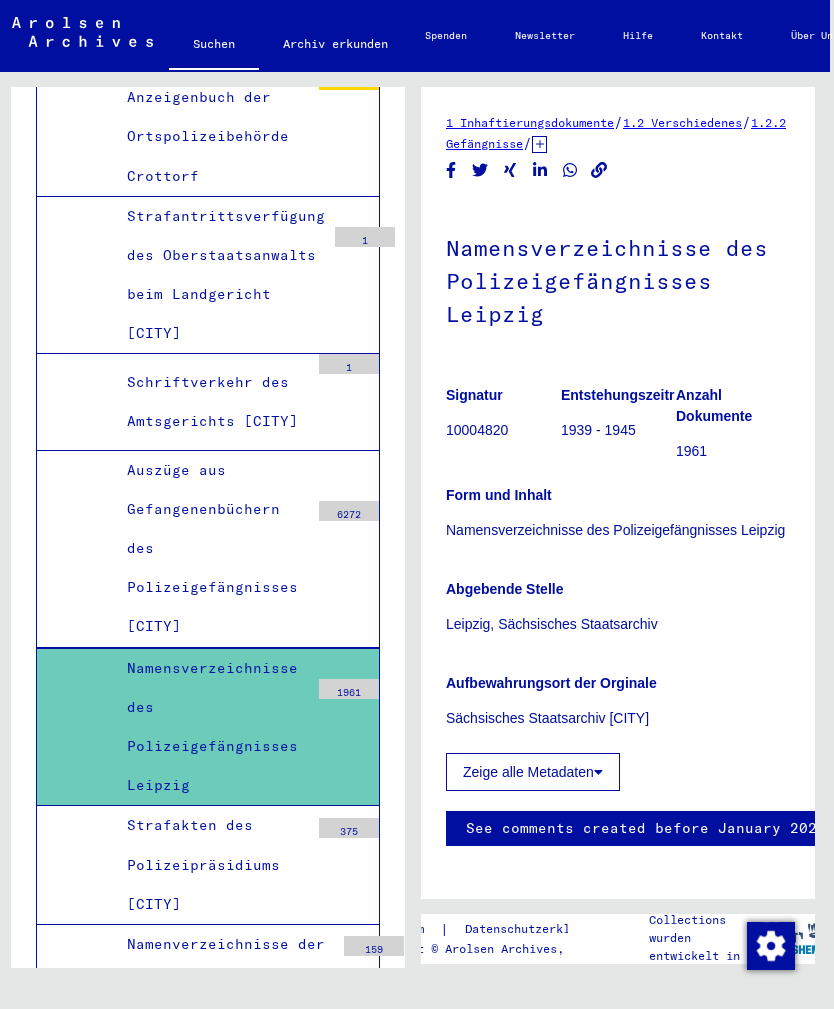 click on "10004820" at bounding box center [503, 430] 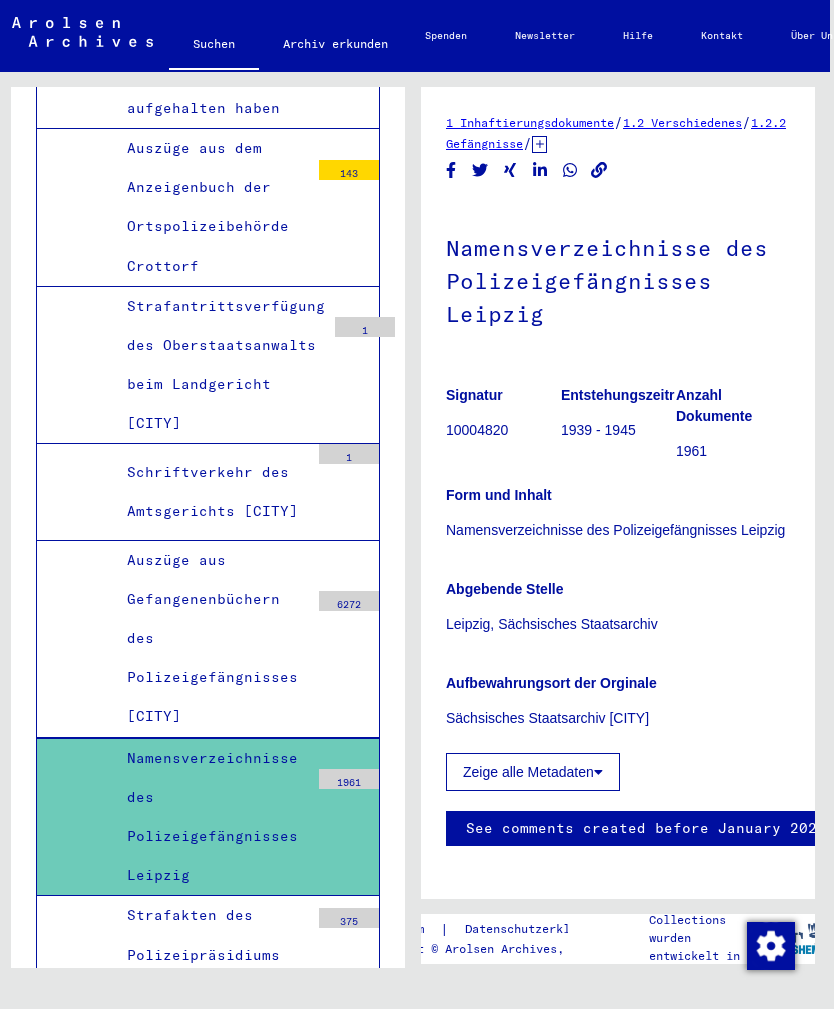 scroll, scrollTop: 9805, scrollLeft: 0, axis: vertical 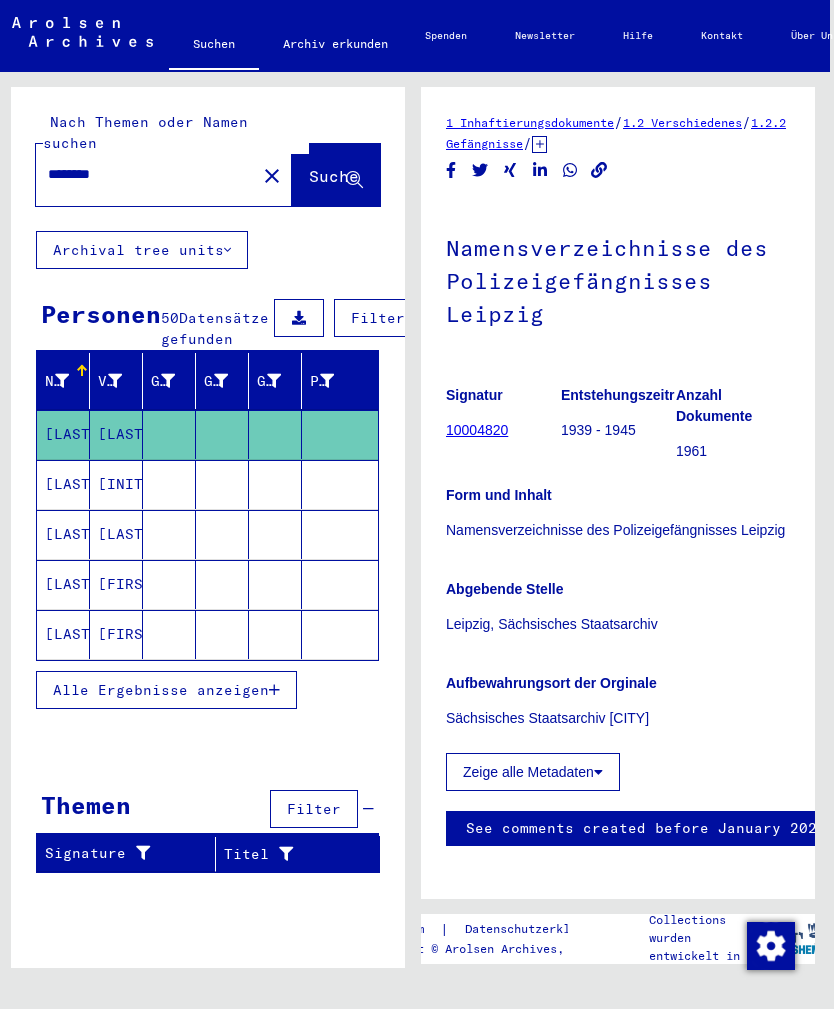 click on "********" at bounding box center (146, 174) 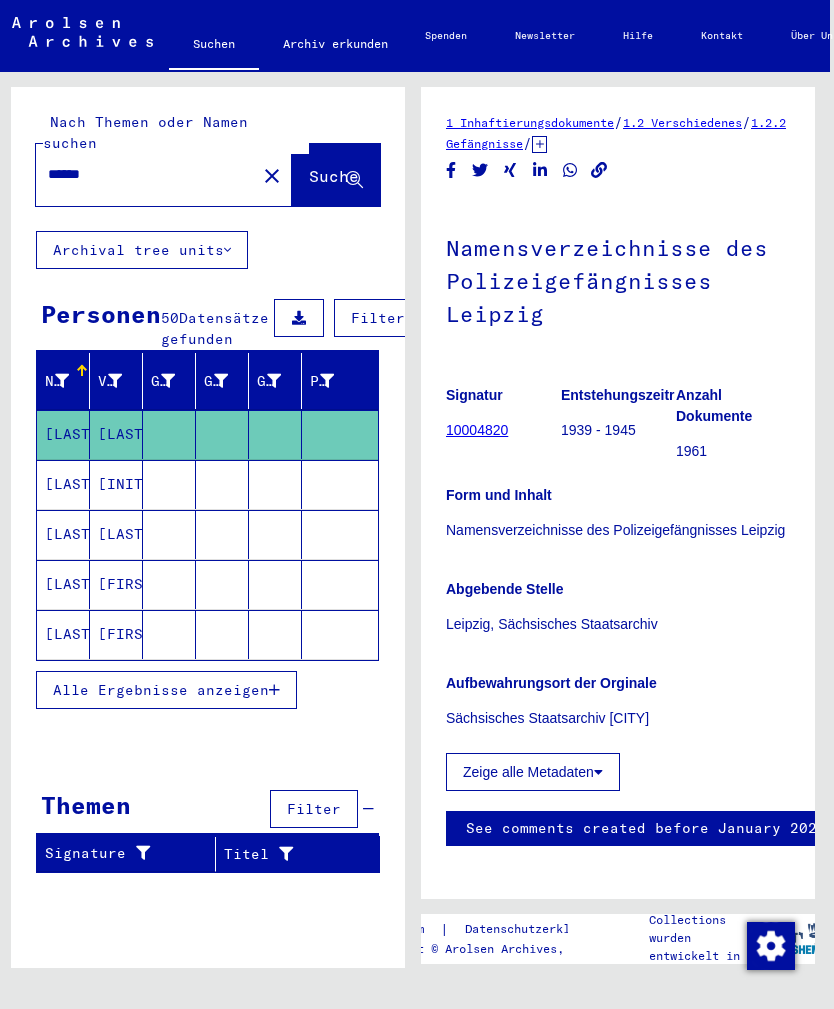 type on "******" 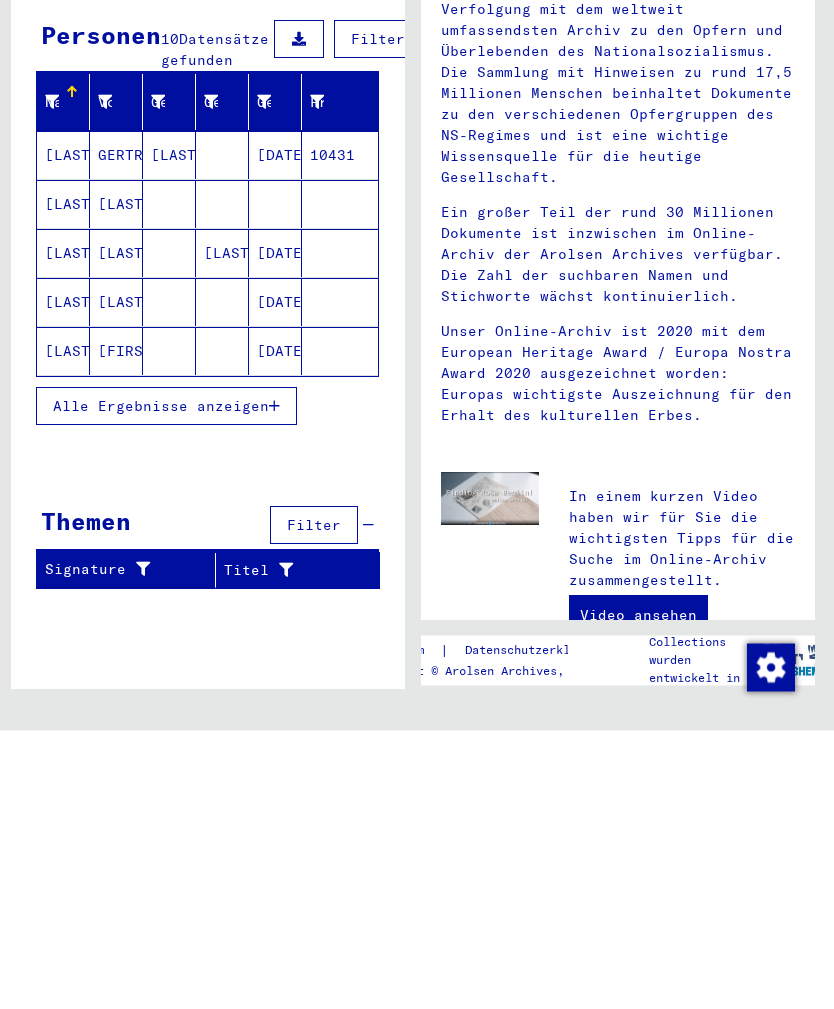 click on "Alle Ergebnisse anzeigen" at bounding box center [166, 685] 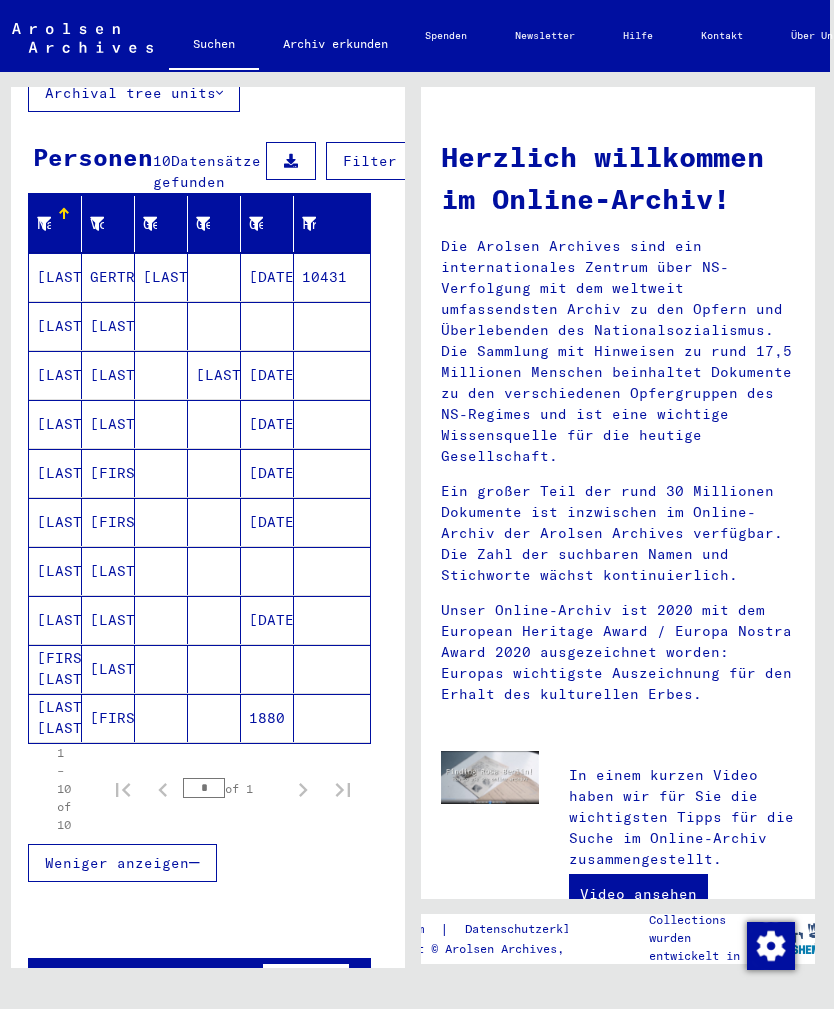 scroll, scrollTop: 156, scrollLeft: 8, axis: both 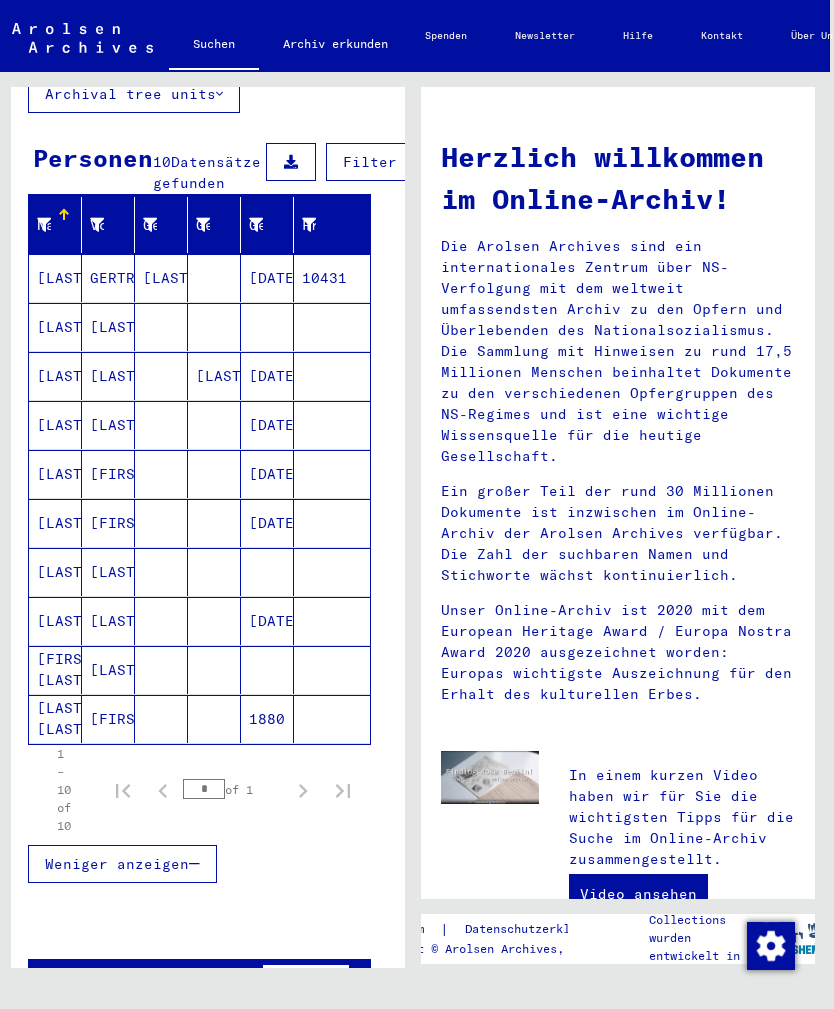 click on "[FIRST] [LAST]" at bounding box center (55, 278) 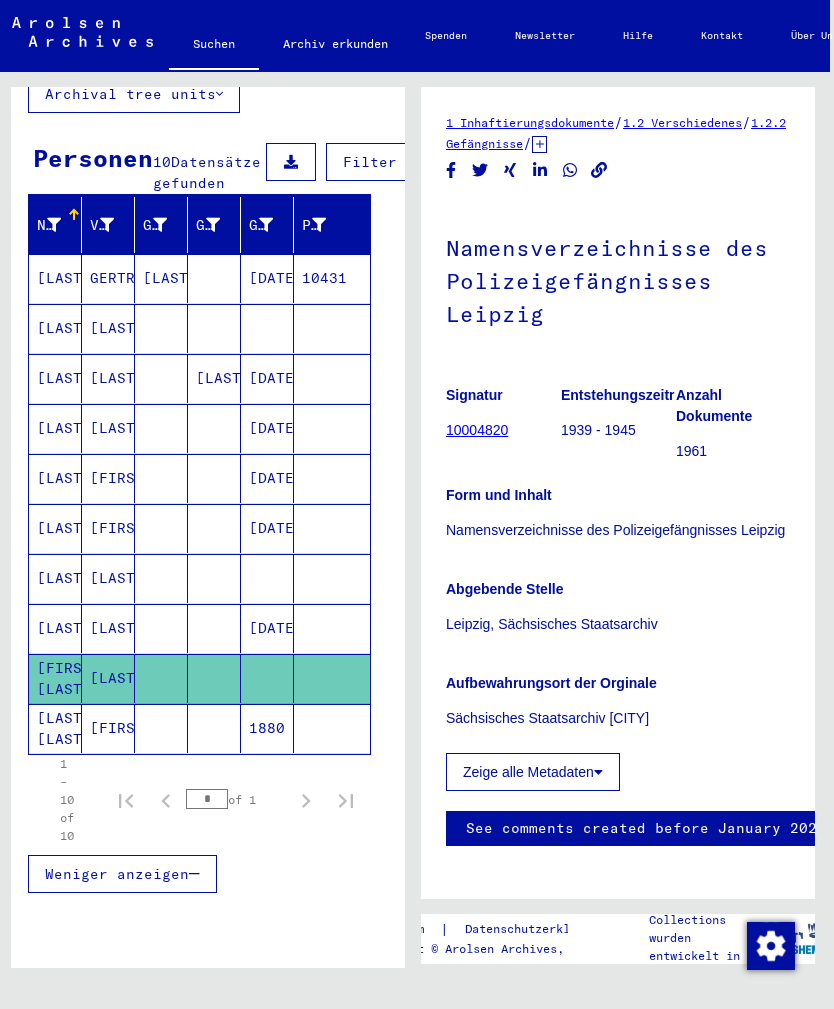 scroll, scrollTop: 0, scrollLeft: 0, axis: both 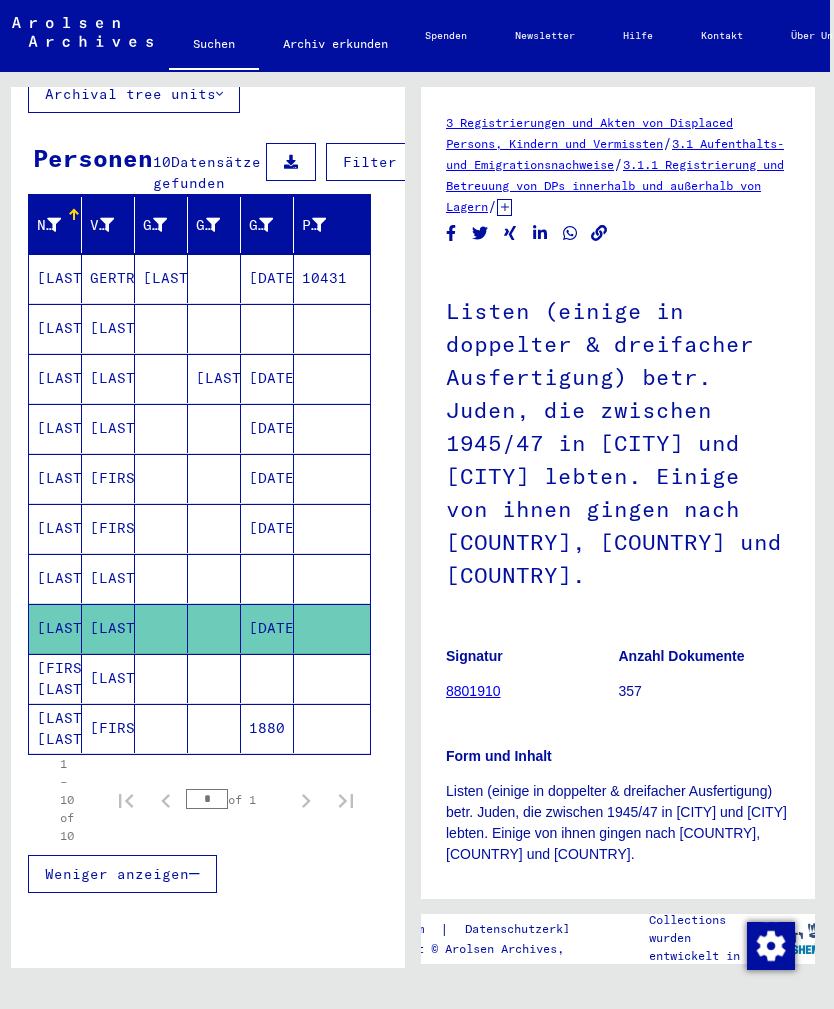 click on "[LAST]" at bounding box center [55, 278] 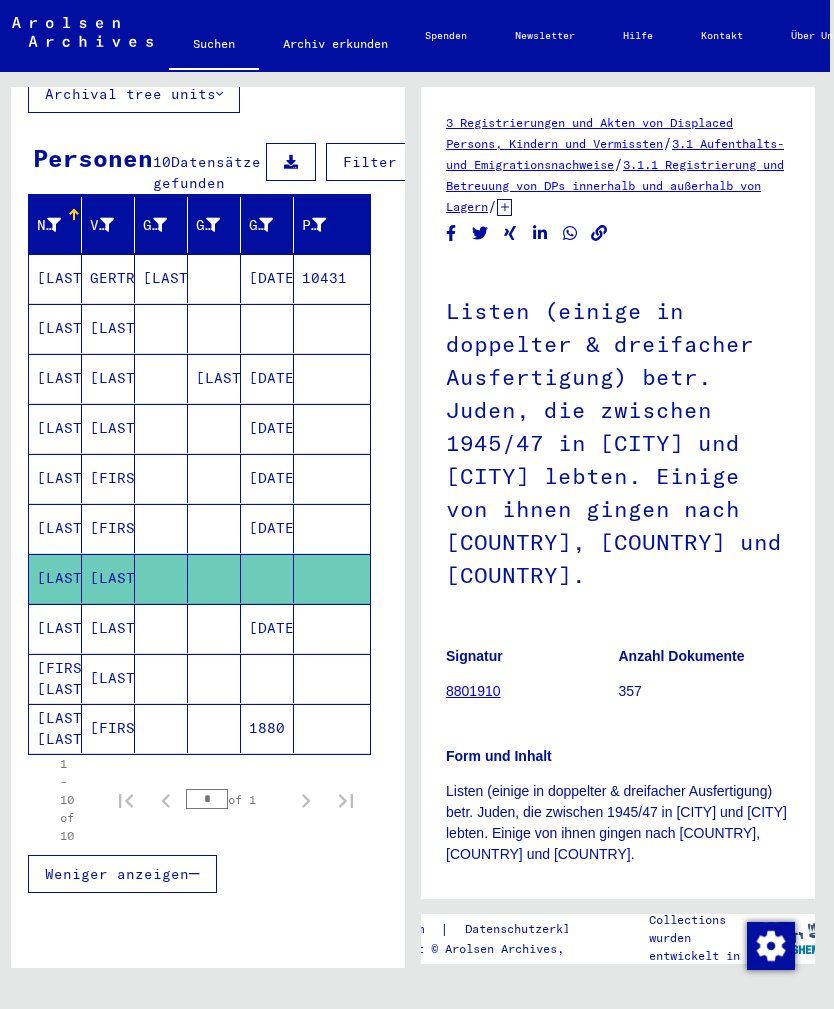 scroll, scrollTop: 0, scrollLeft: 0, axis: both 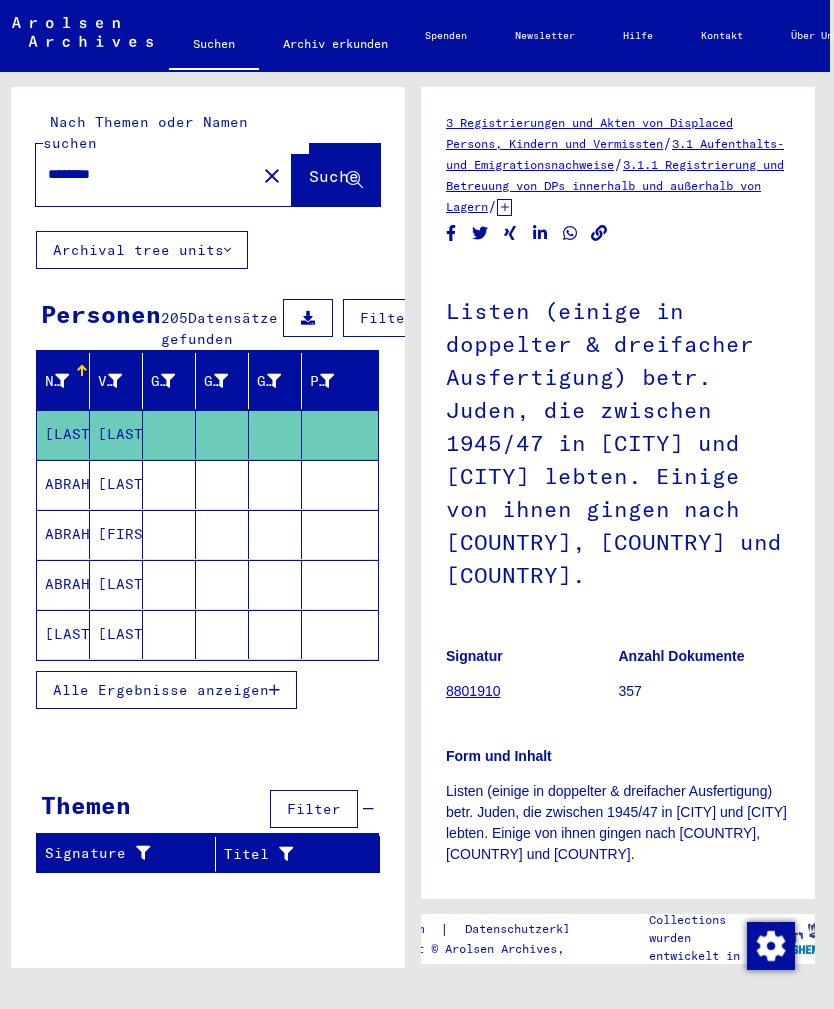 click on "********" at bounding box center [146, 174] 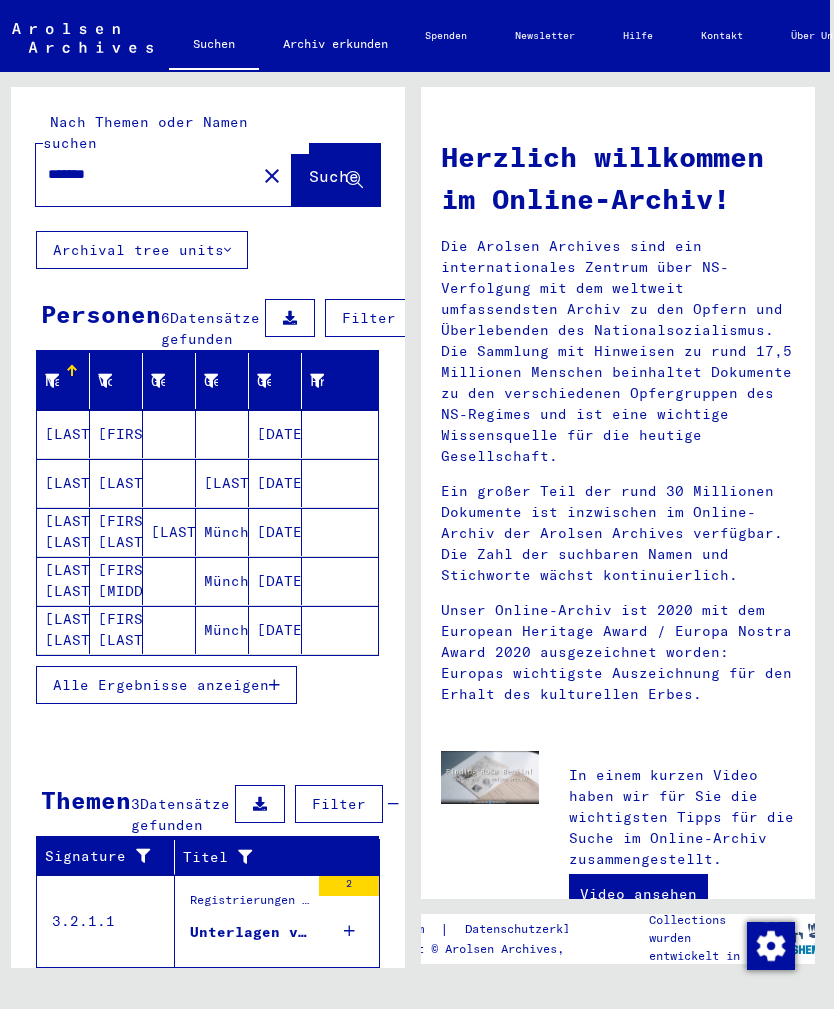 click on "[LAST]" at bounding box center [63, 434] 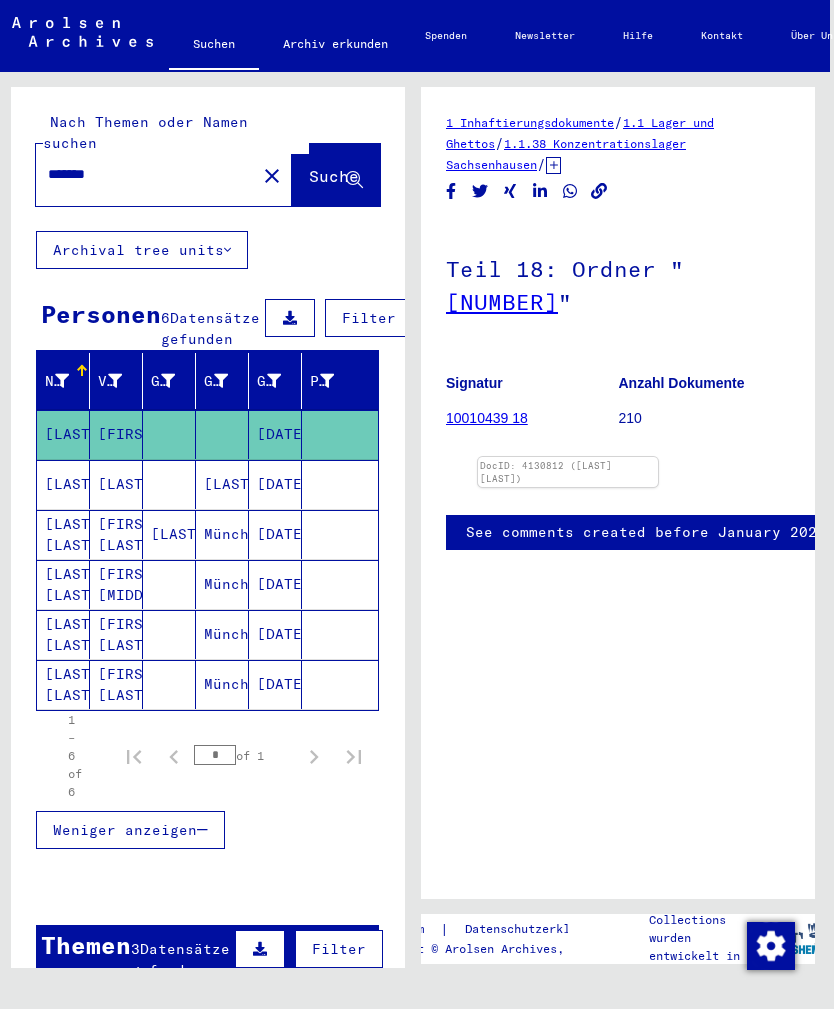 click at bounding box center (568, 457) 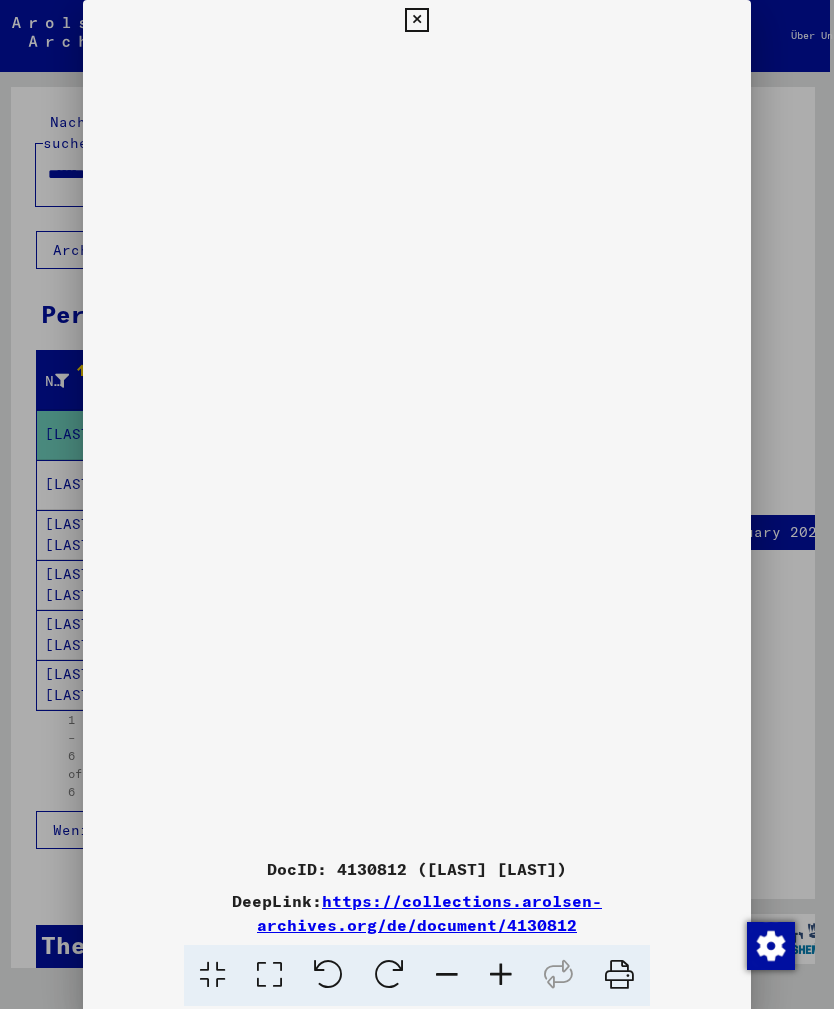 click at bounding box center [416, 20] 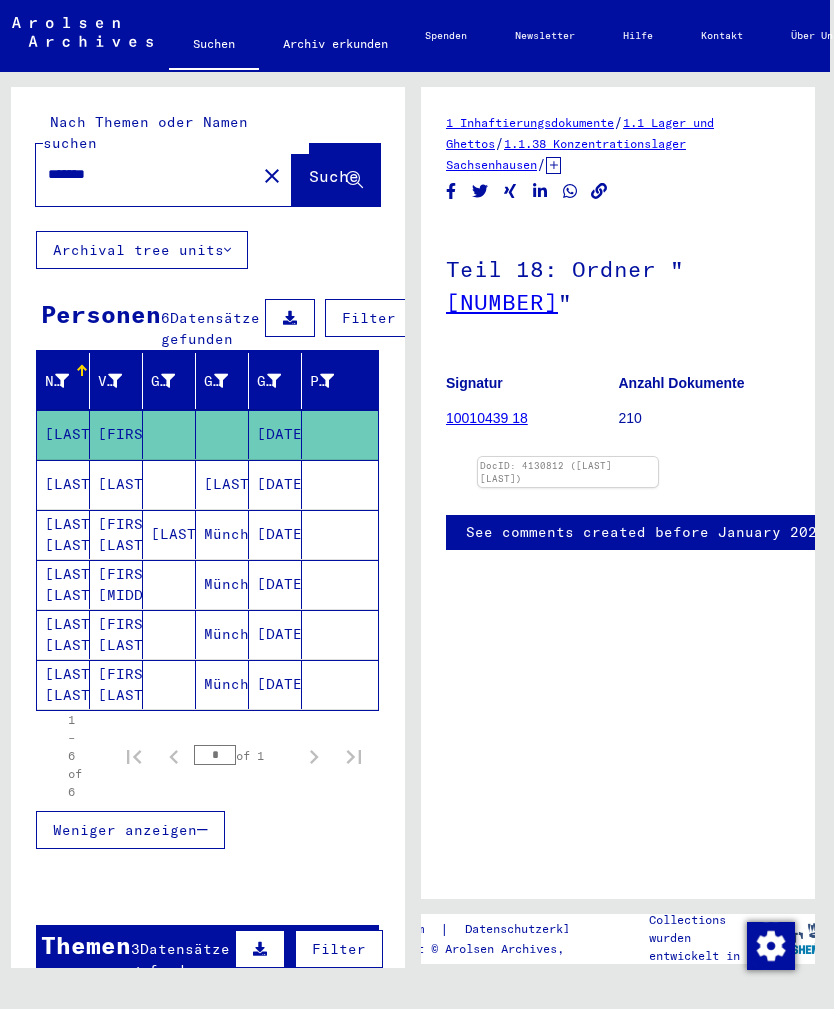 click at bounding box center [568, 457] 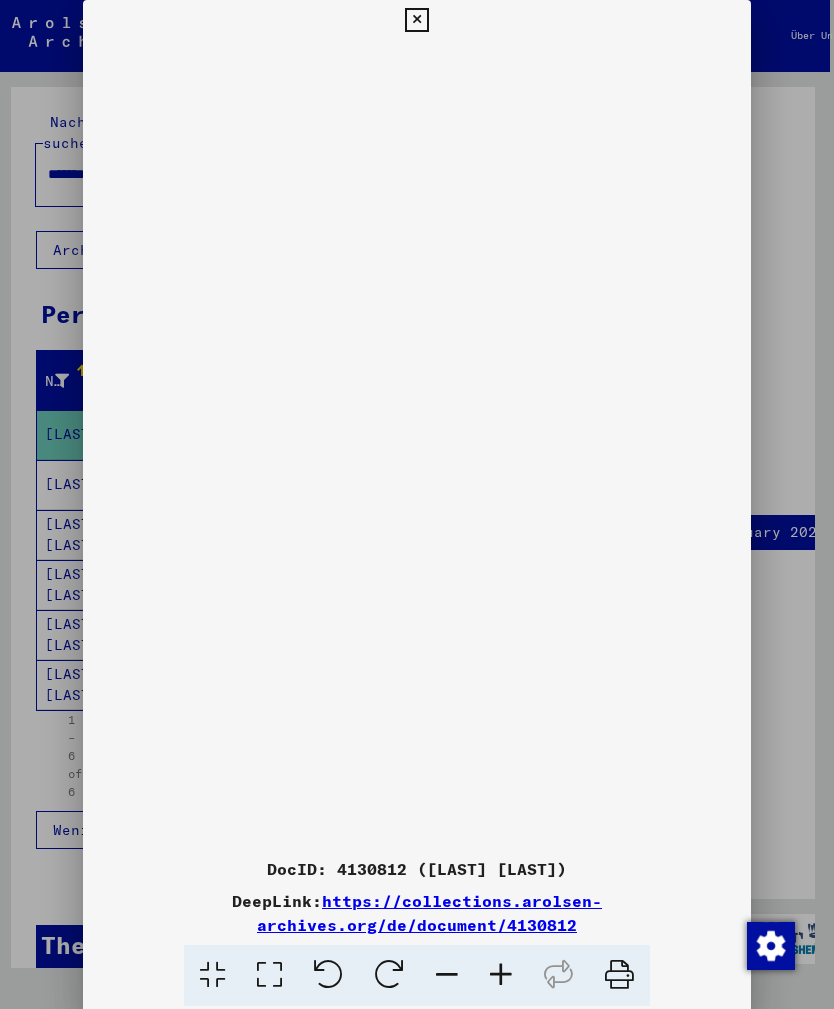 click at bounding box center [416, 20] 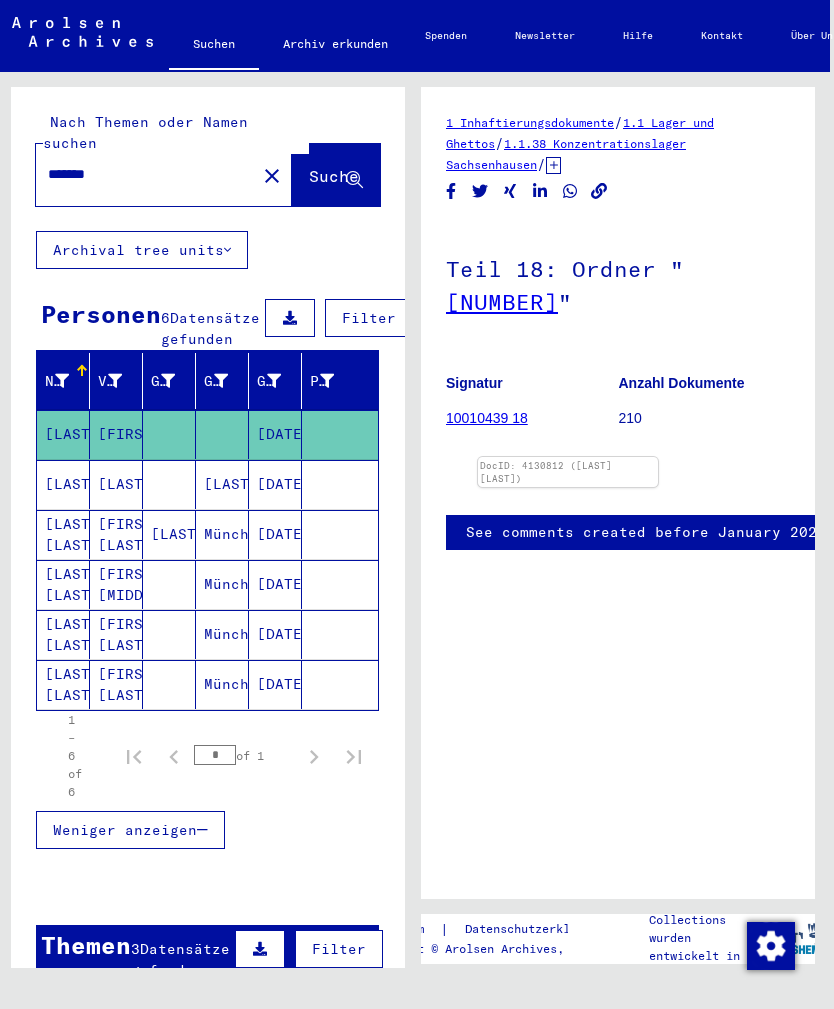 click on "*******" at bounding box center [146, 174] 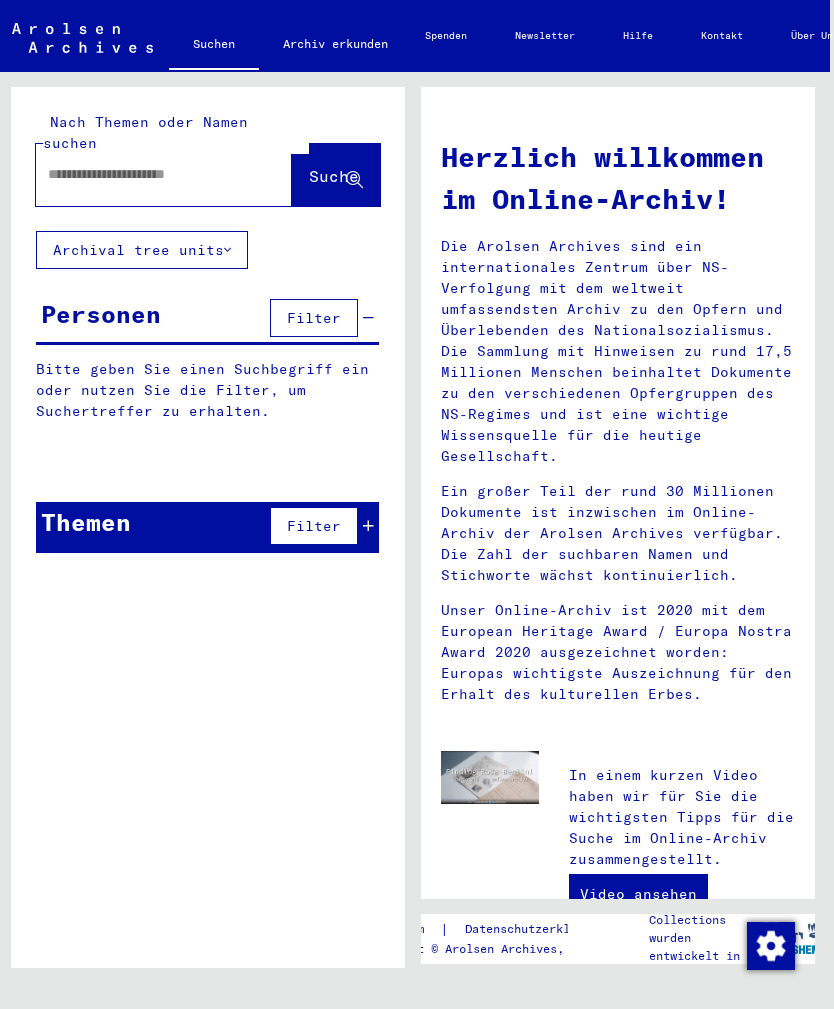 click at bounding box center [140, 174] 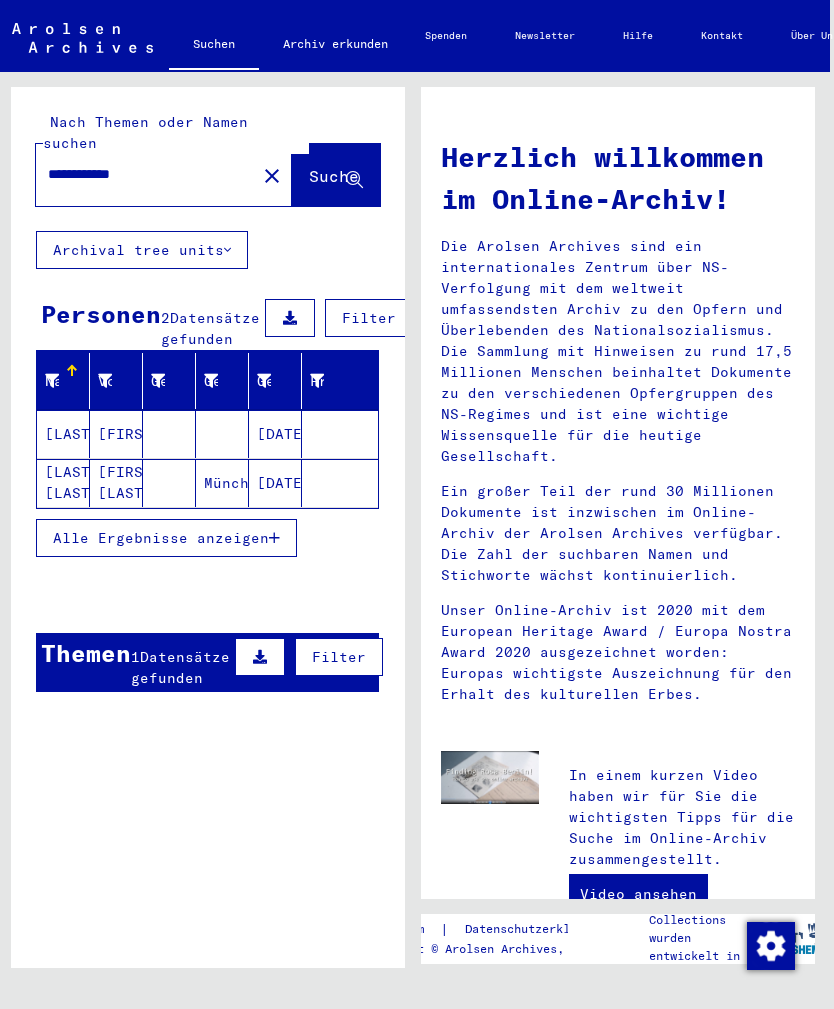 click on "[LAST]" at bounding box center (63, 434) 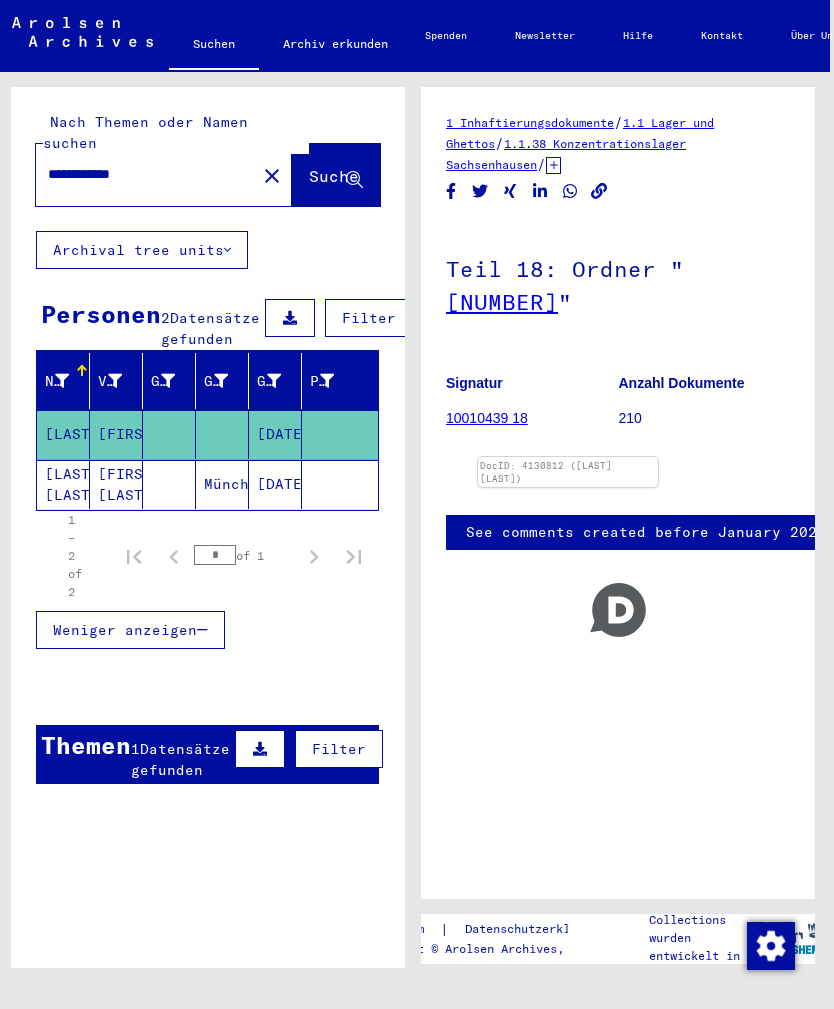 click at bounding box center [568, 457] 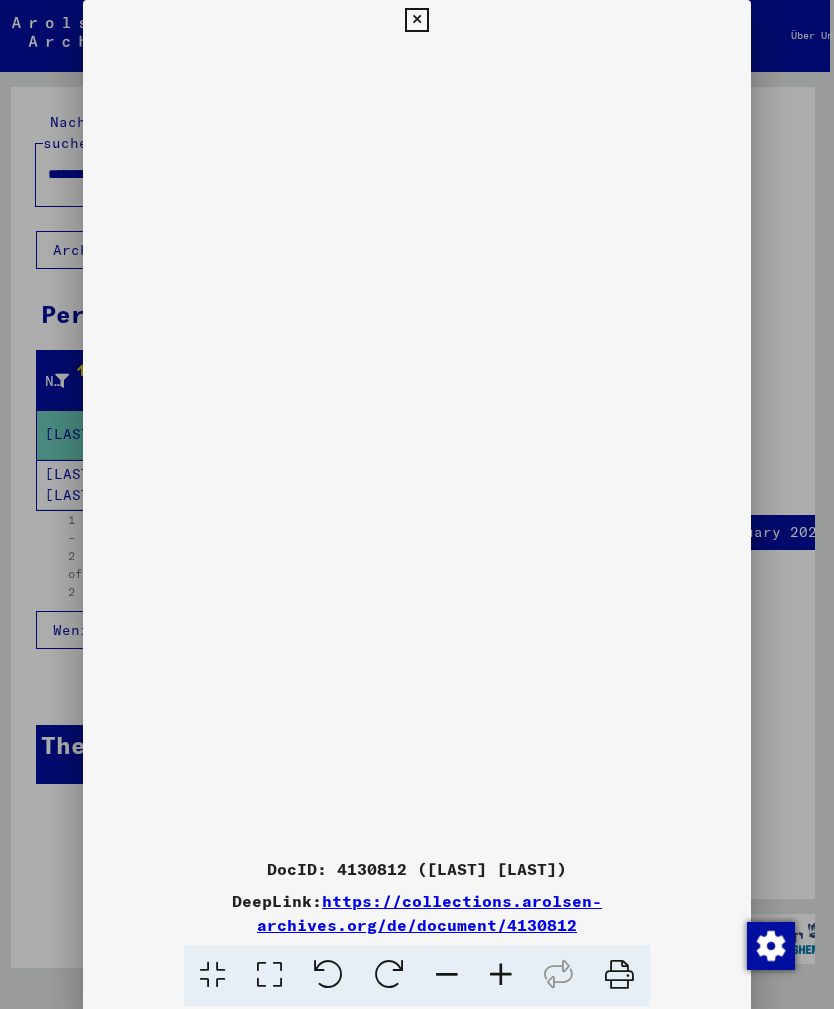 scroll, scrollTop: 0, scrollLeft: 0, axis: both 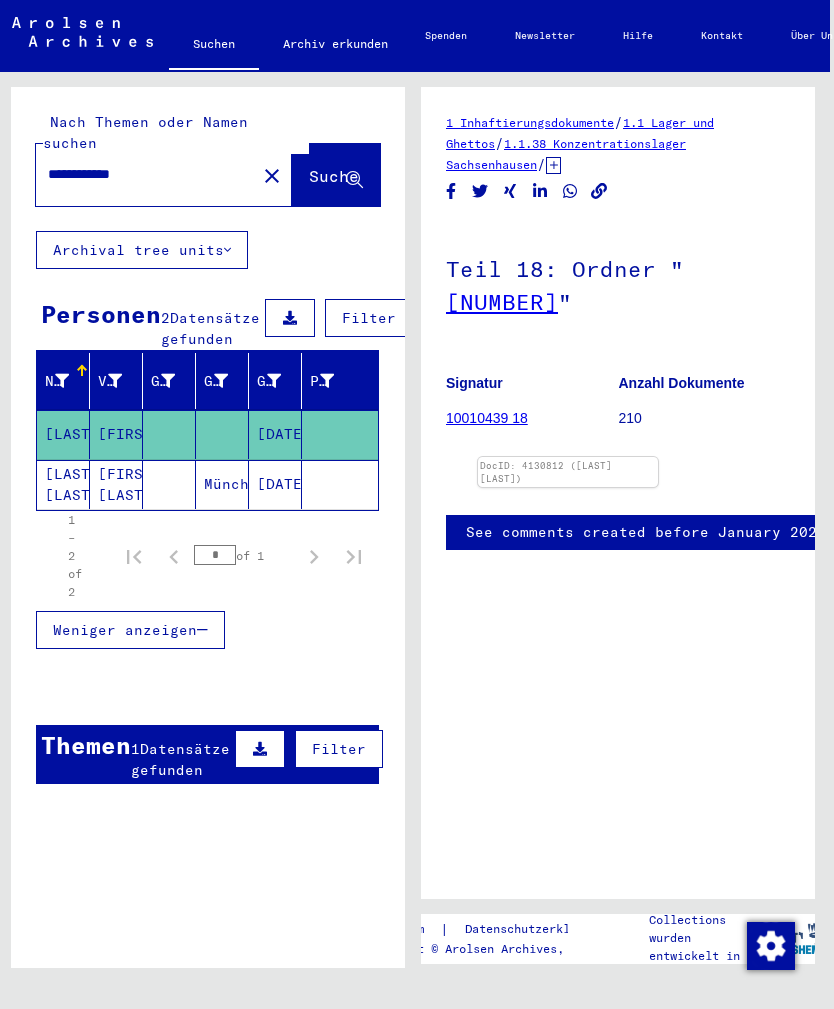 click at bounding box center [568, 457] 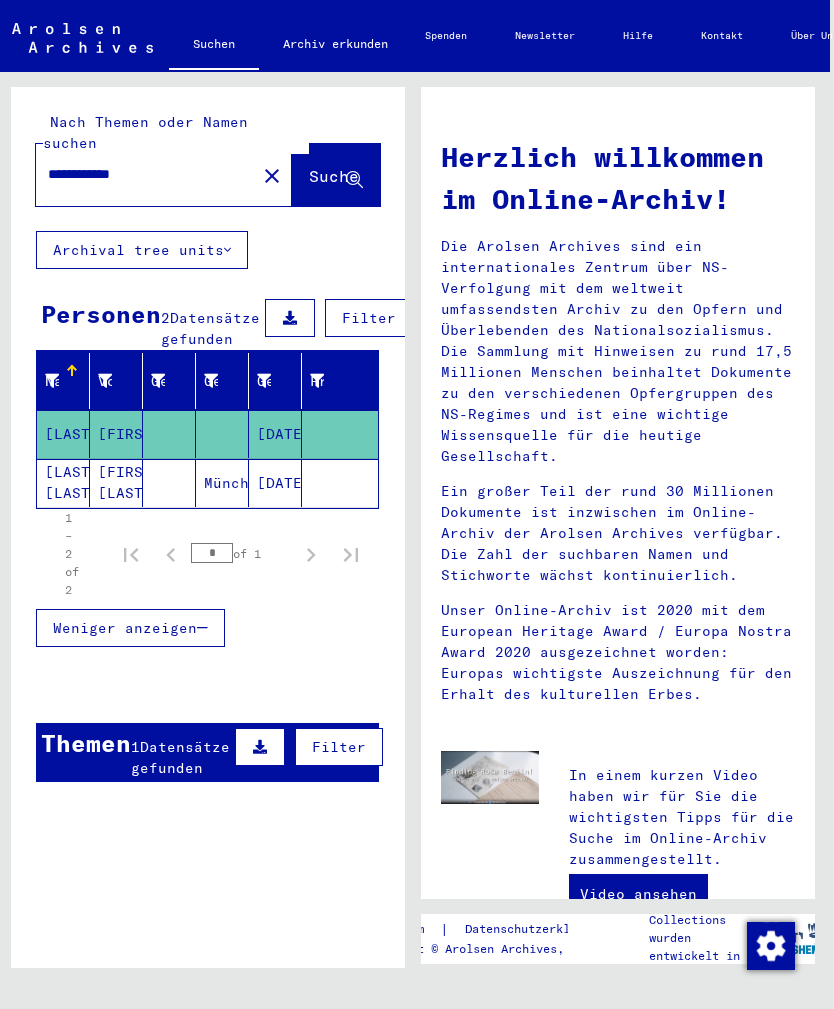 scroll, scrollTop: 0, scrollLeft: 0, axis: both 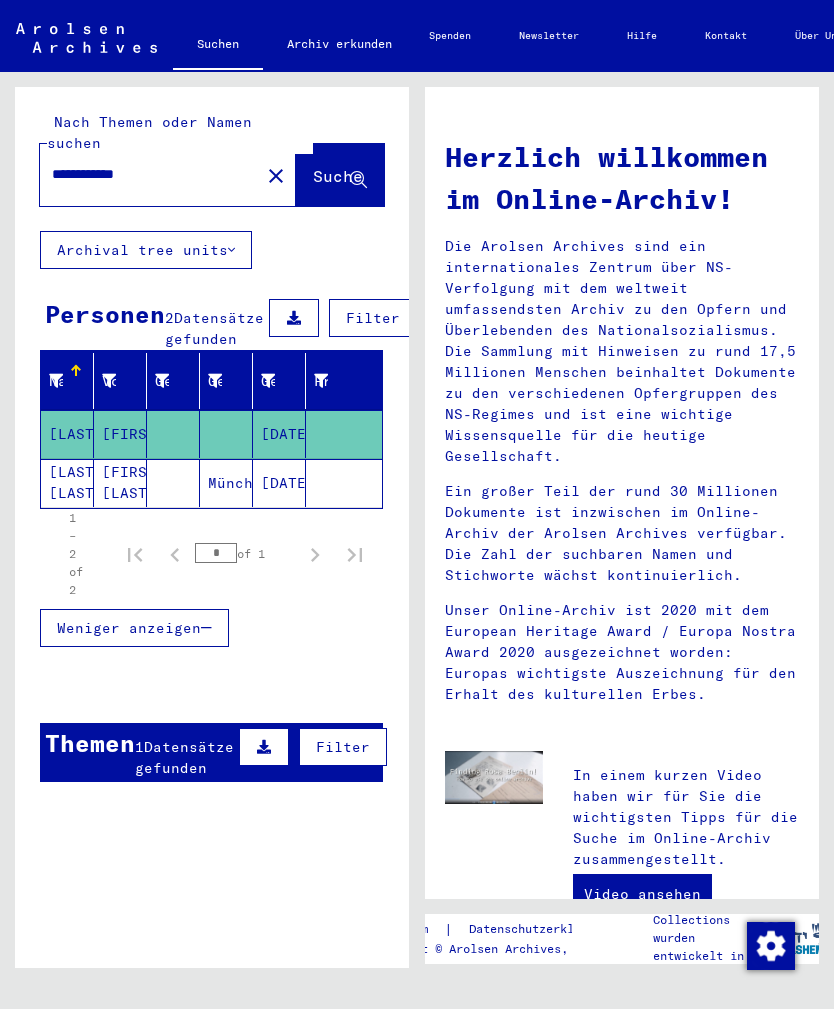 click on "**********" at bounding box center (144, 174) 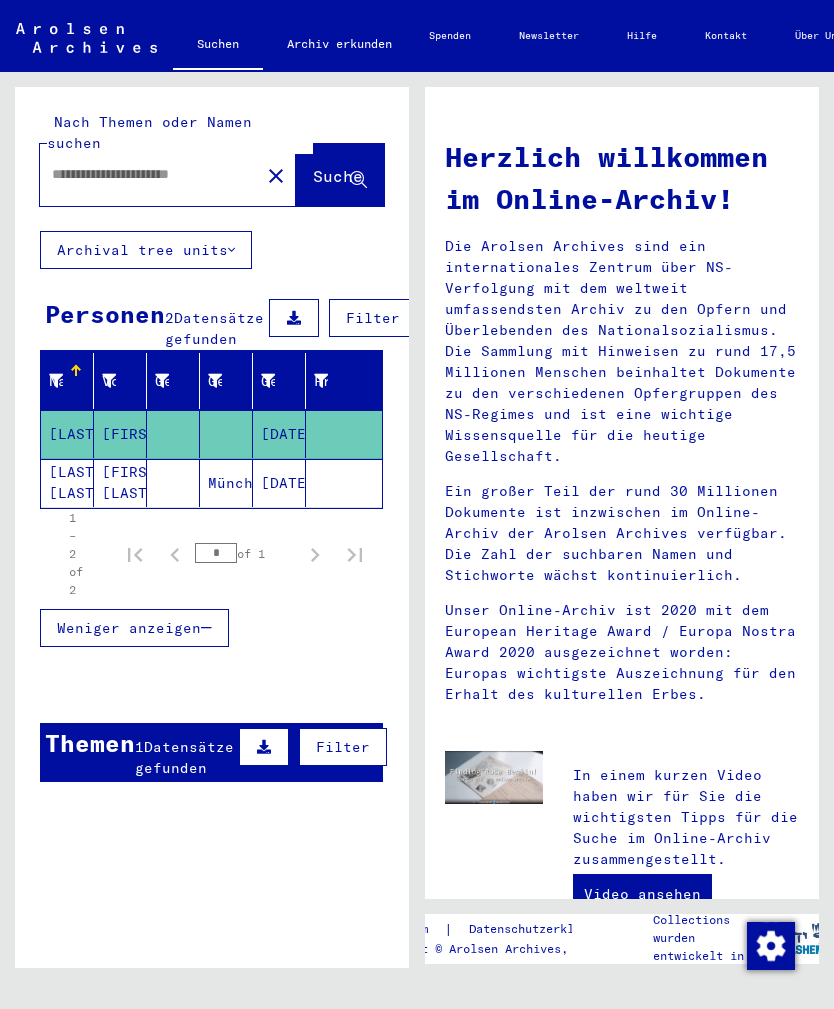 click at bounding box center (144, 174) 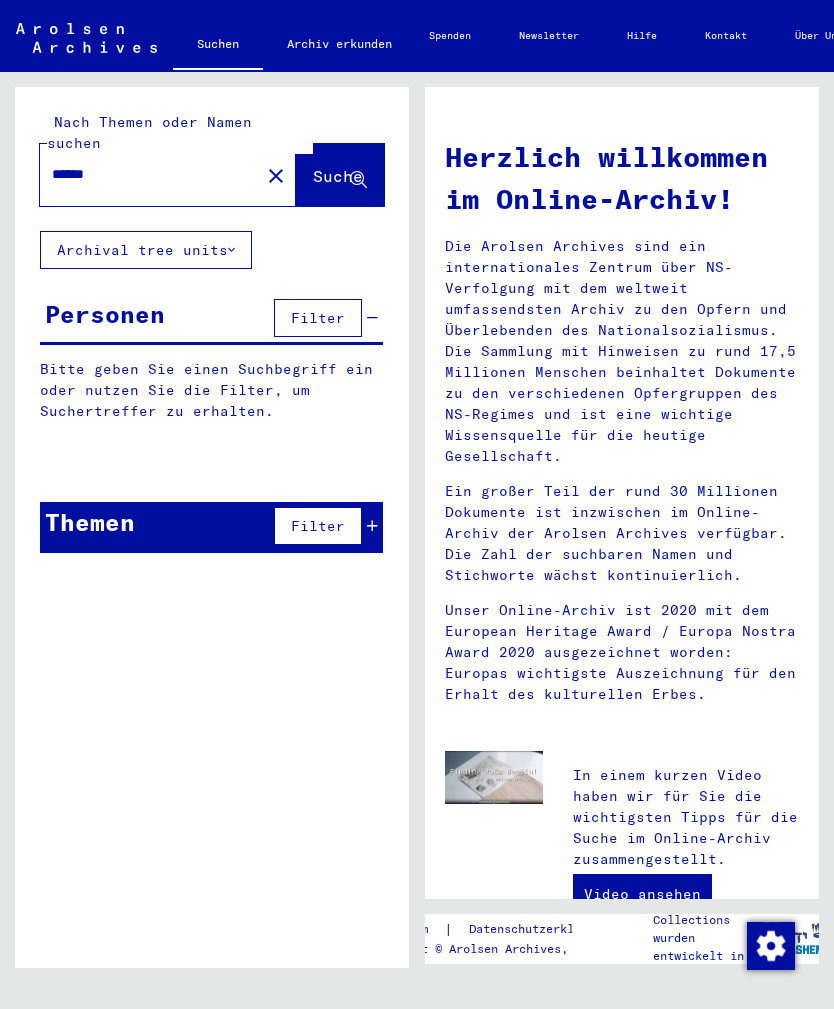type on "******" 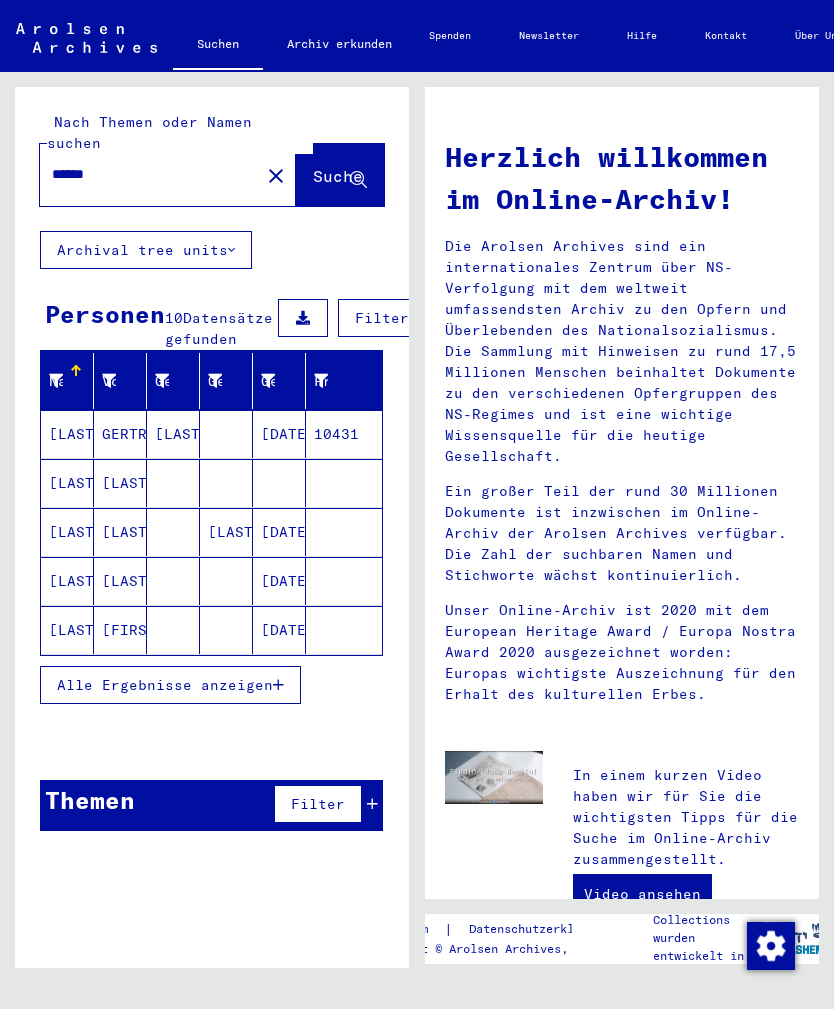 scroll, scrollTop: 23, scrollLeft: 0, axis: vertical 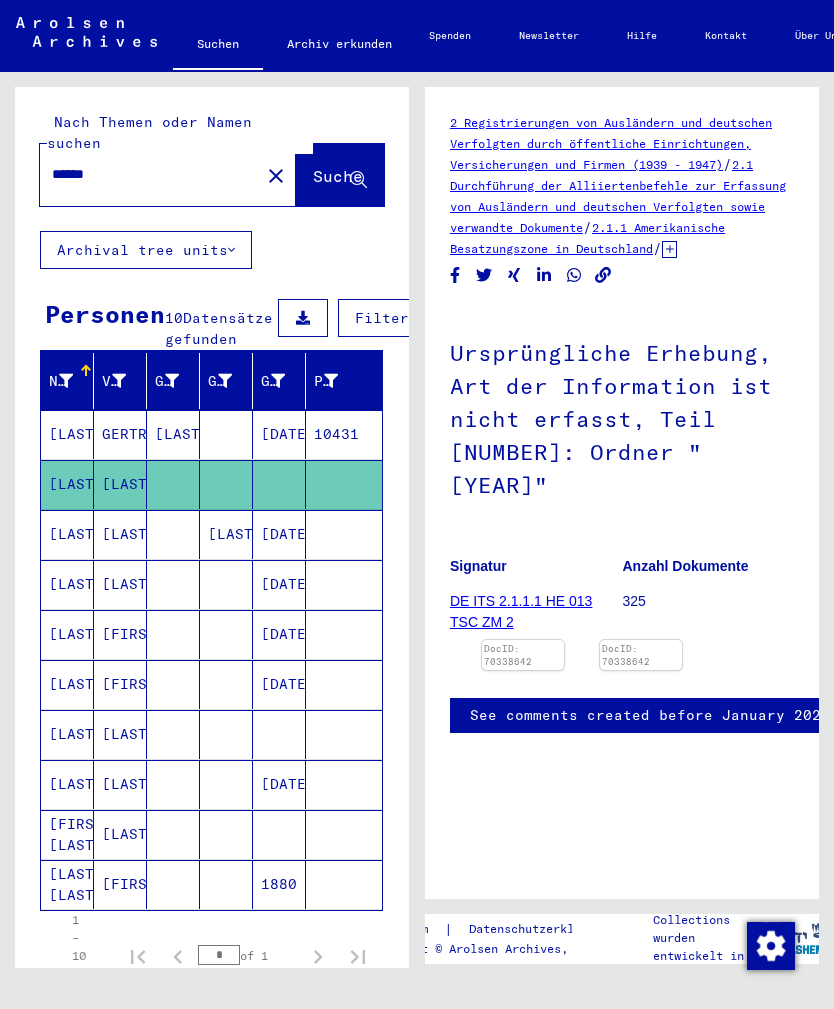 click at bounding box center [523, 640] 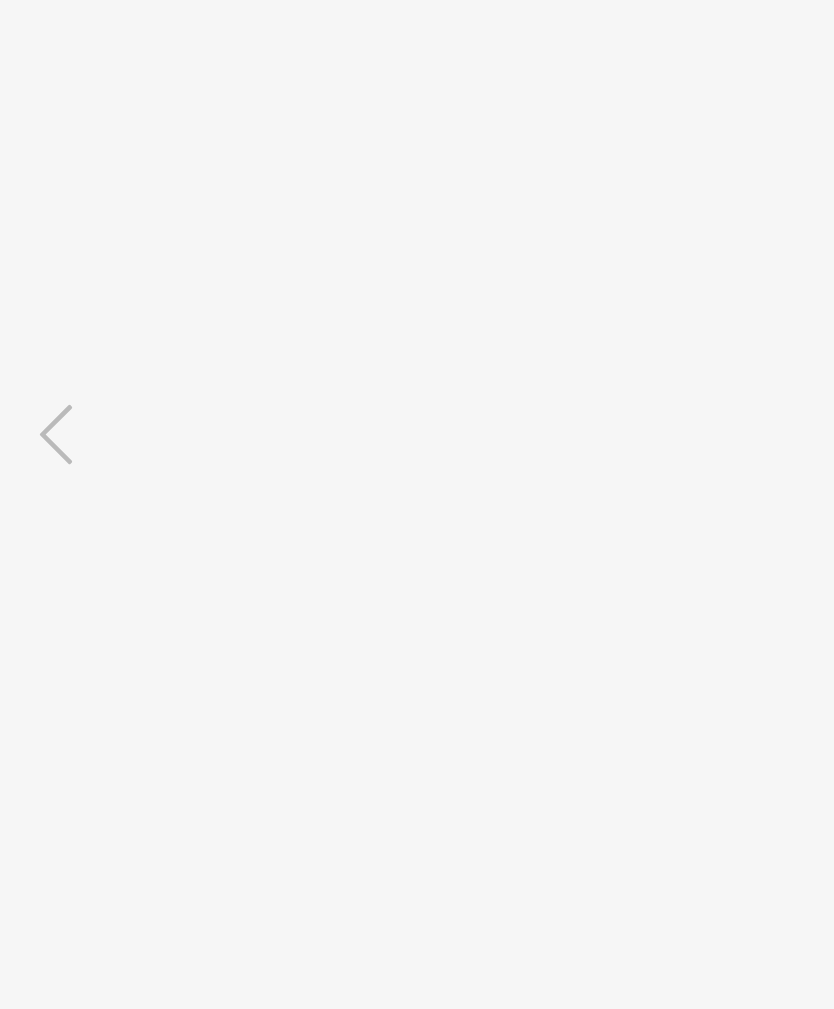 click at bounding box center (701, 443) 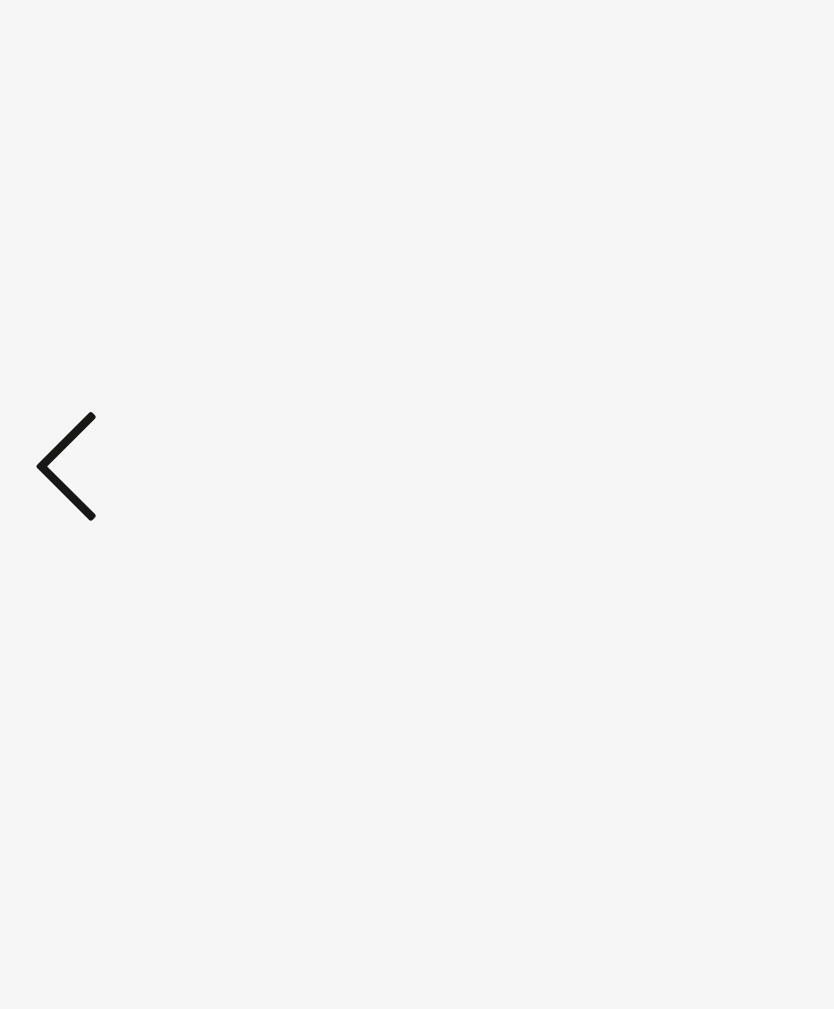 click at bounding box center (133, 443) 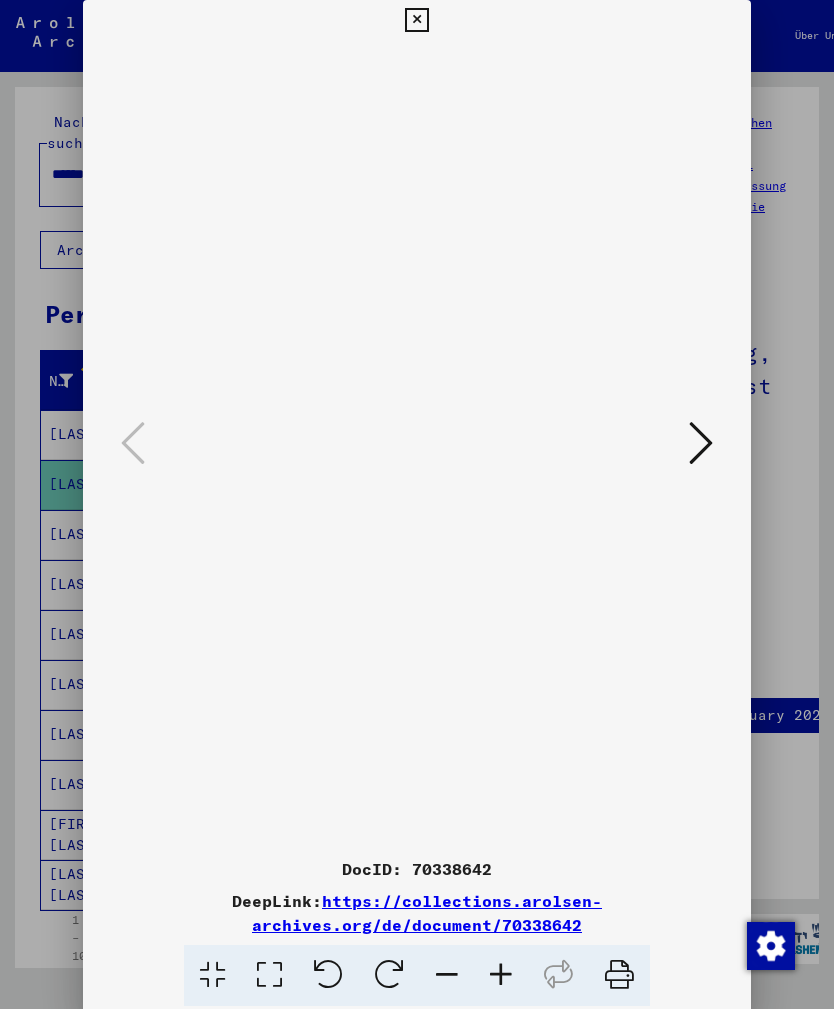 click at bounding box center (416, 20) 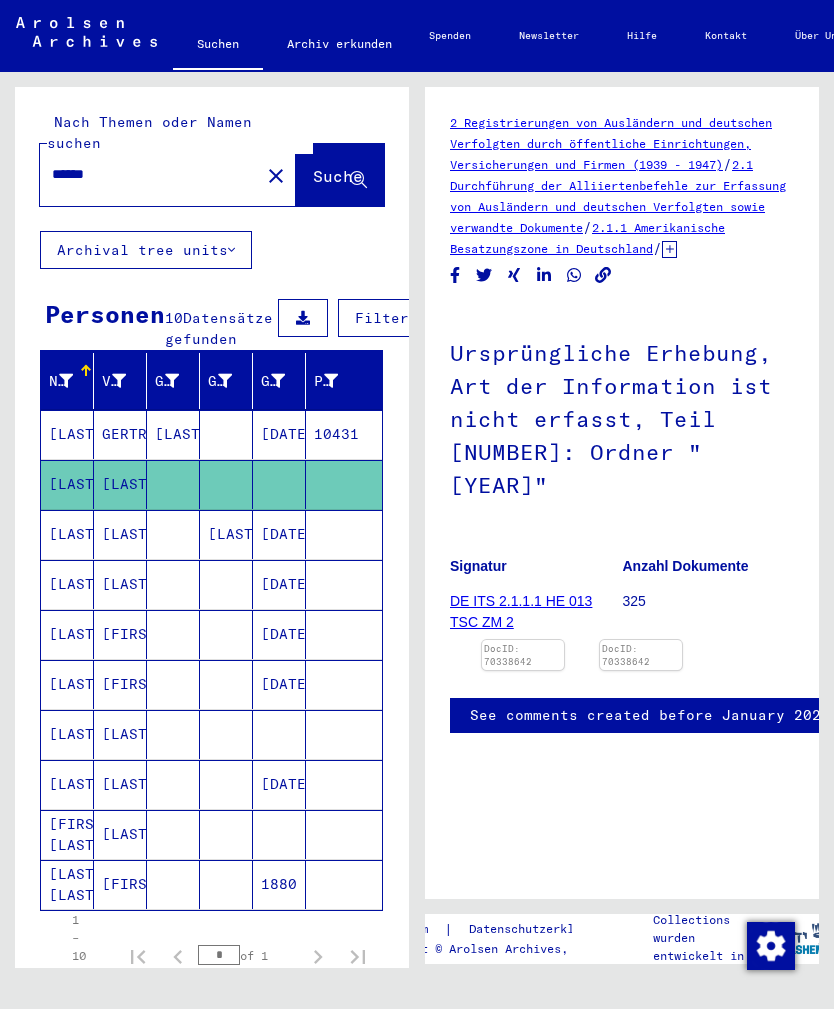 scroll, scrollTop: 796, scrollLeft: 0, axis: vertical 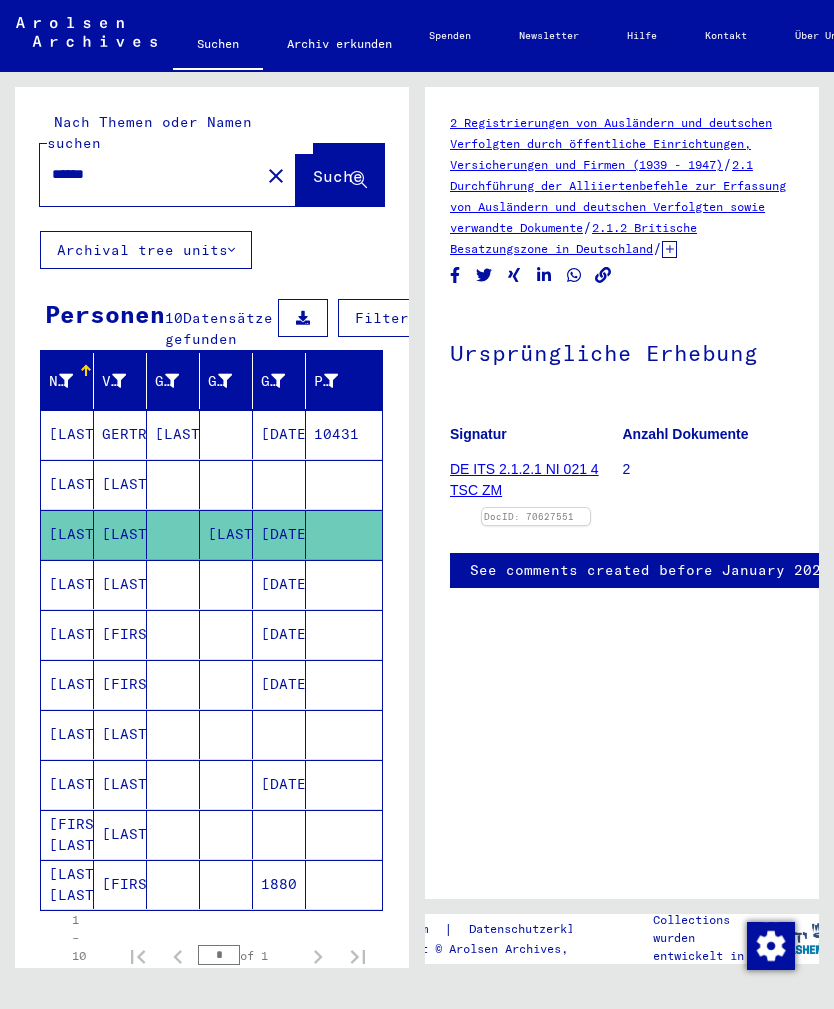 click on "[LAST]" at bounding box center (67, 434) 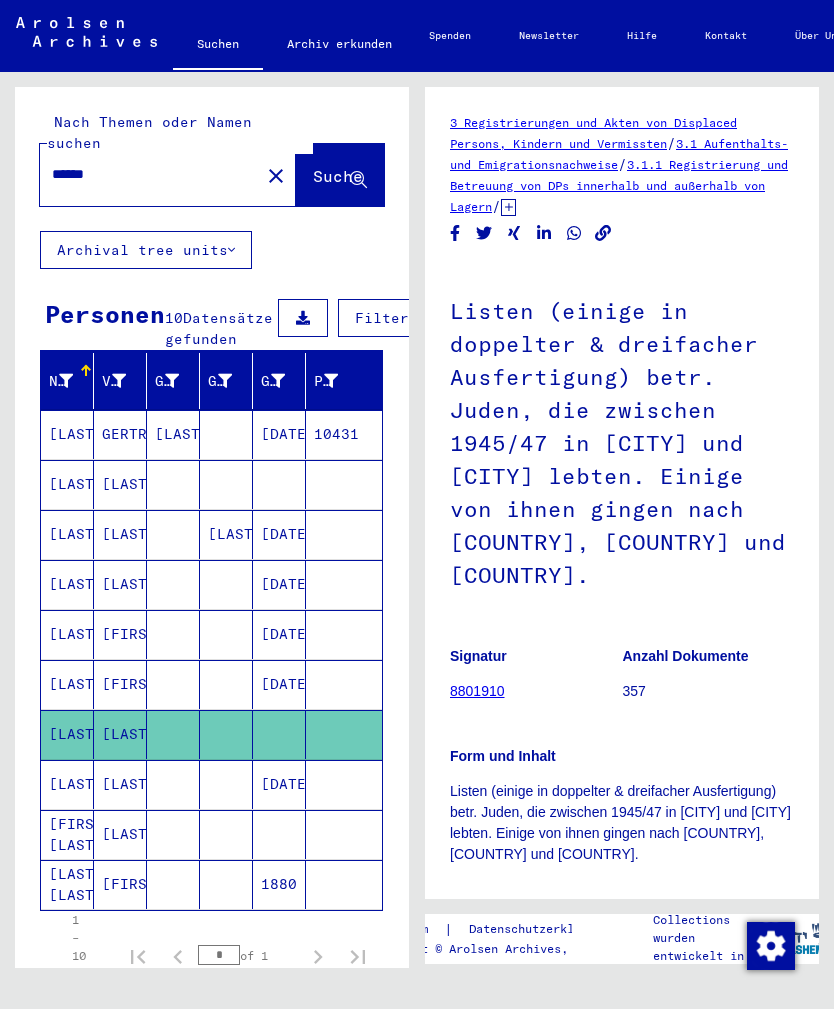 scroll, scrollTop: 0, scrollLeft: 0, axis: both 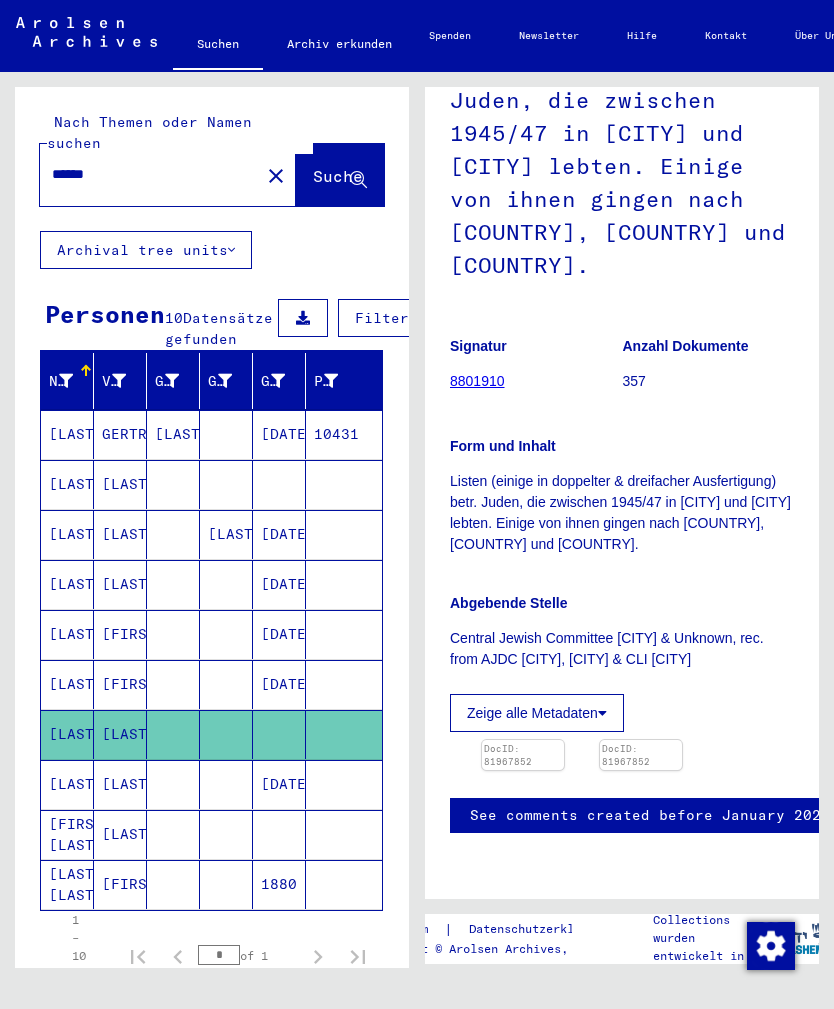 click at bounding box center [523, 740] 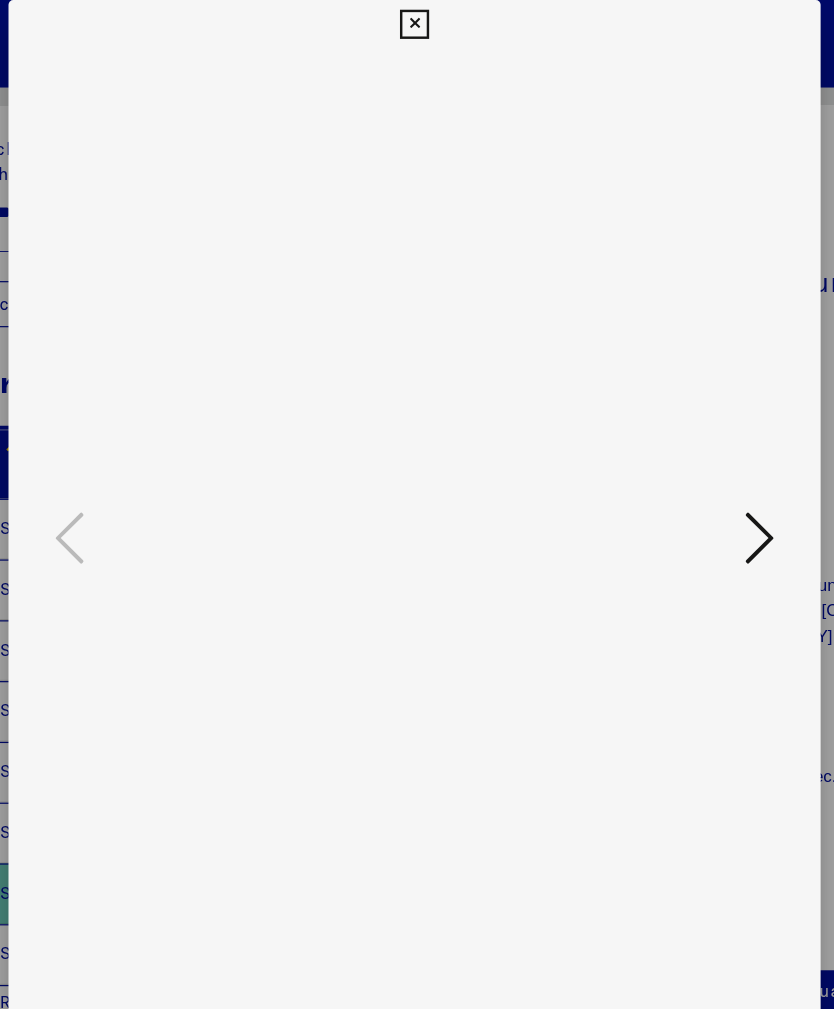 click at bounding box center (701, 443) 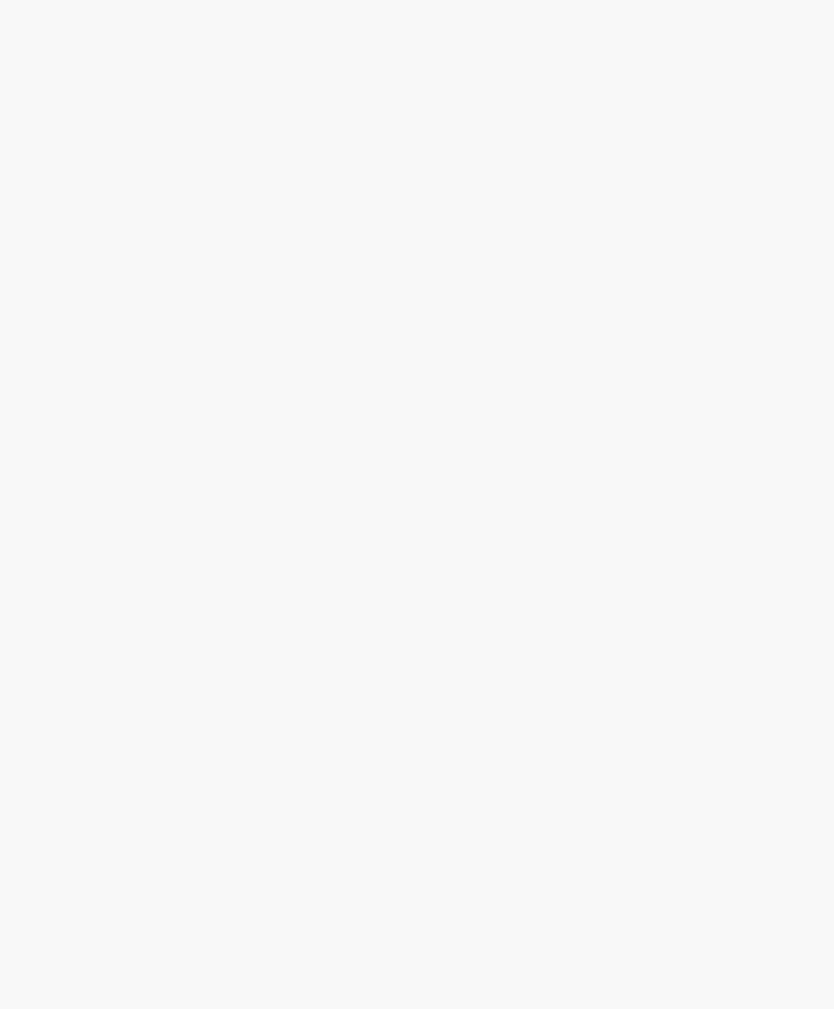 click at bounding box center [416, 444] 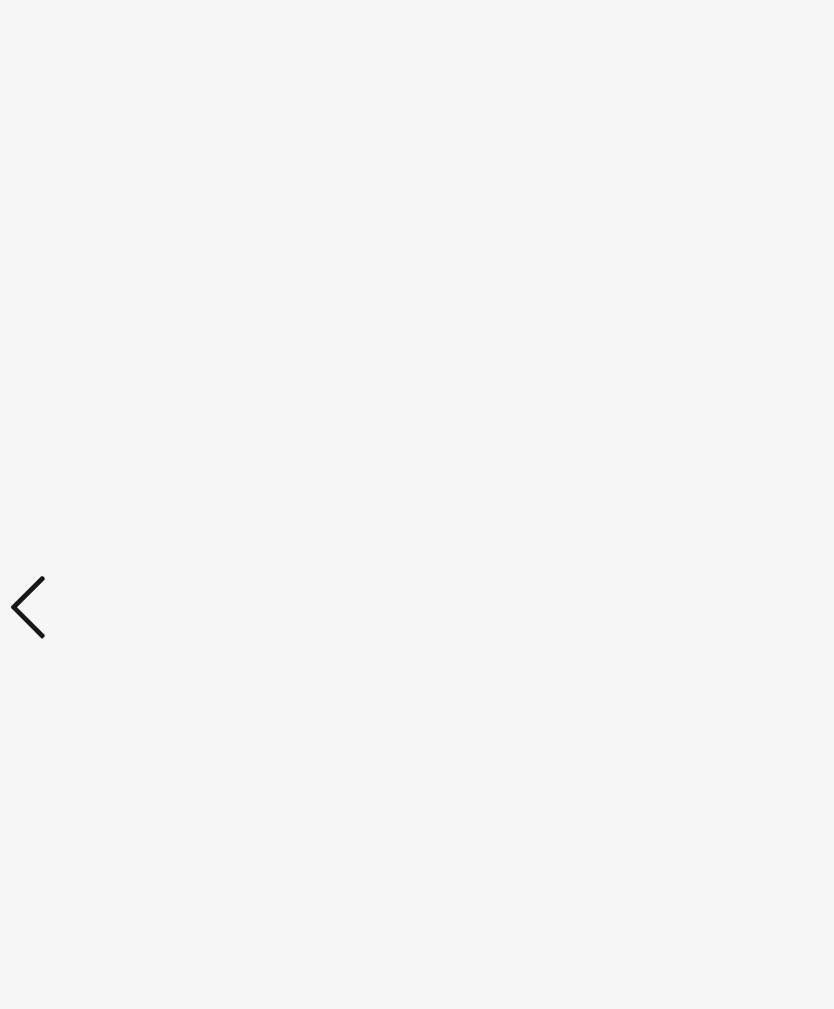 click at bounding box center (133, 443) 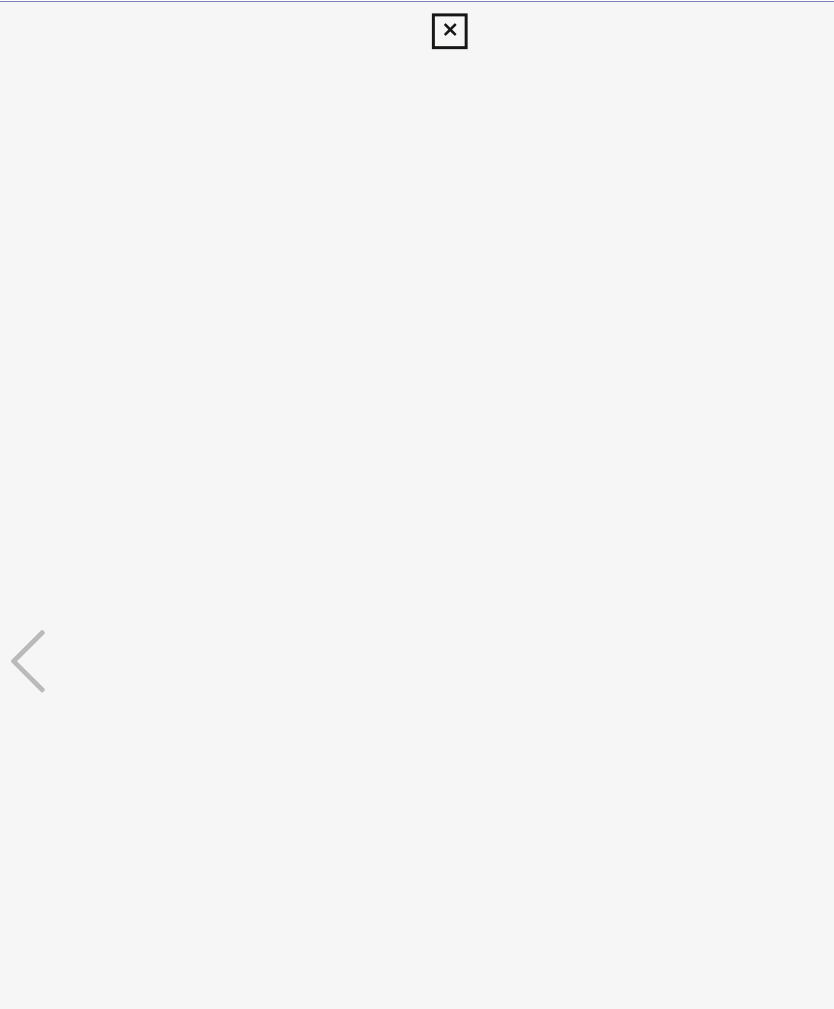 scroll, scrollTop: 0, scrollLeft: 0, axis: both 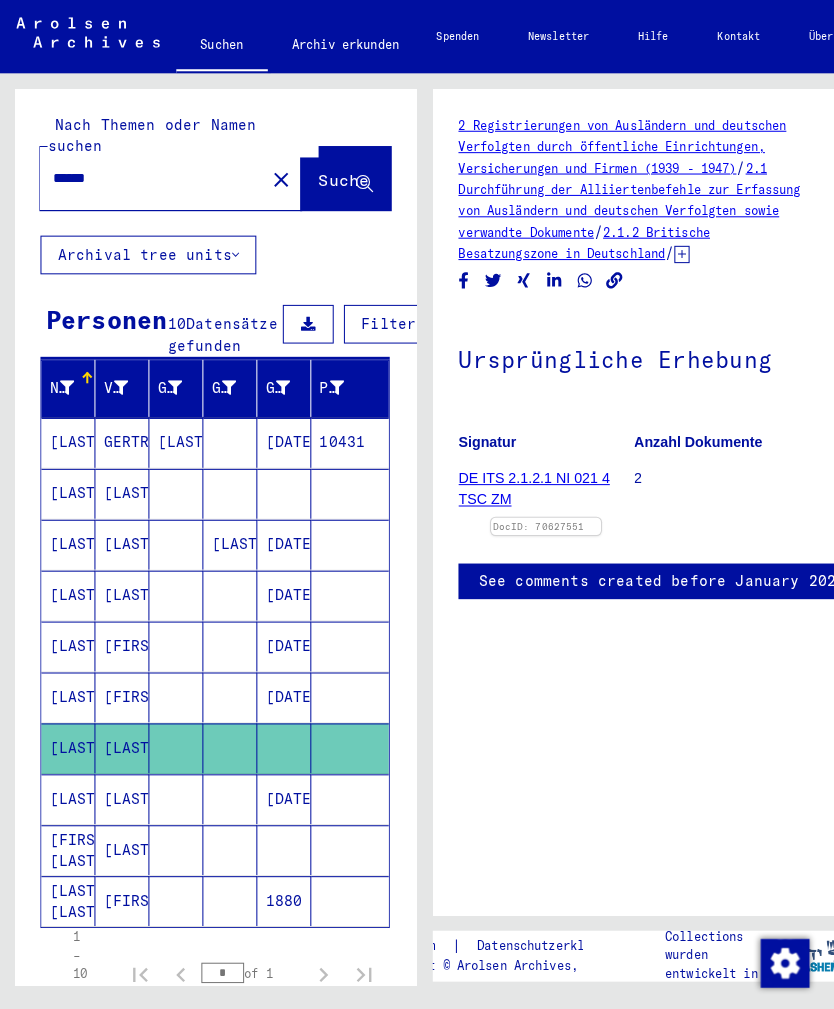 click on "[LAST]" at bounding box center [67, 434] 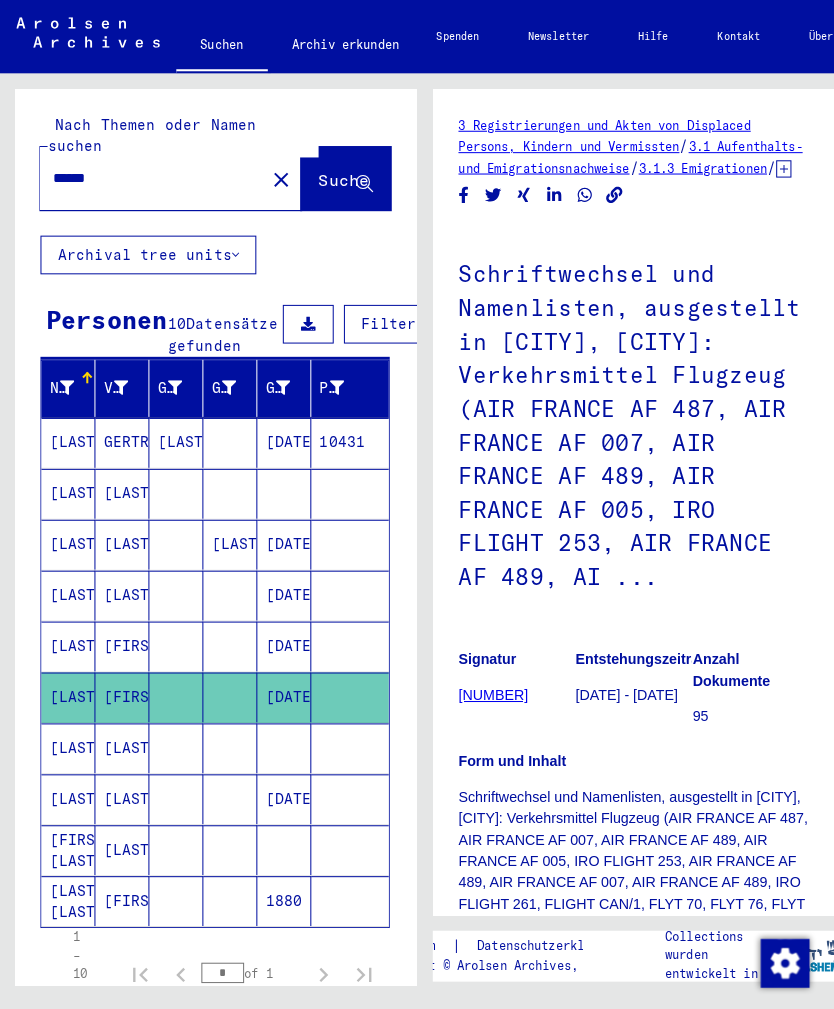 scroll, scrollTop: 0, scrollLeft: 0, axis: both 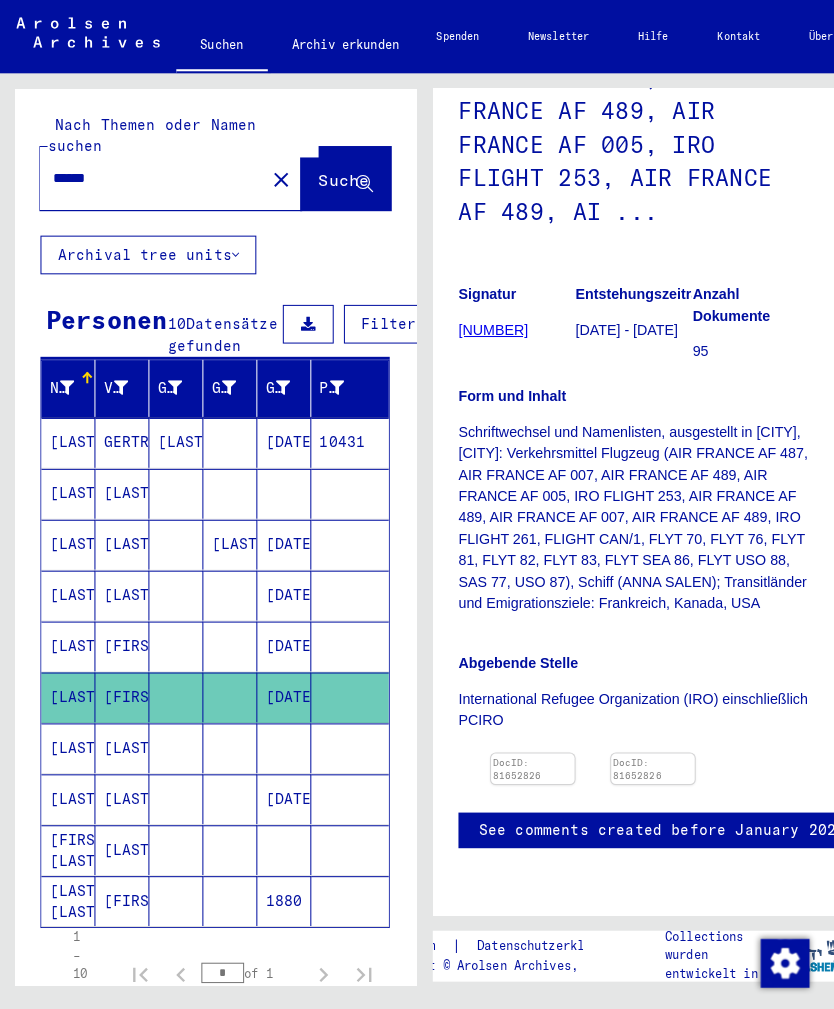 click at bounding box center (523, 740) 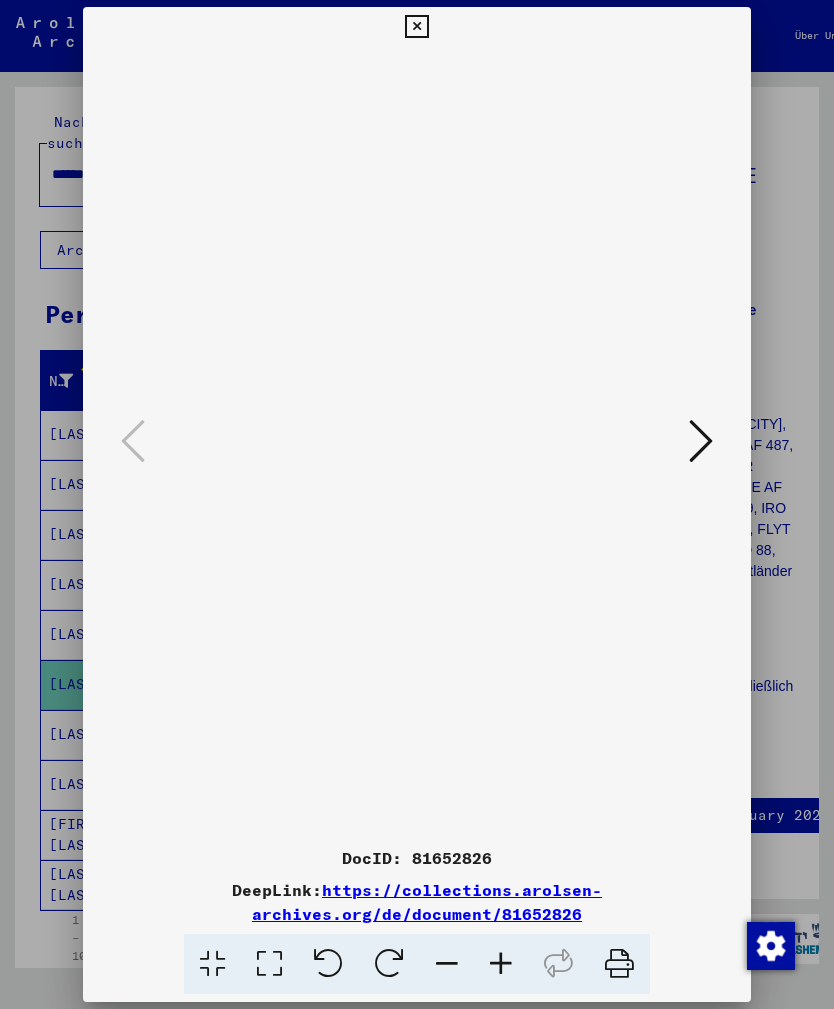 click at bounding box center (416, 27) 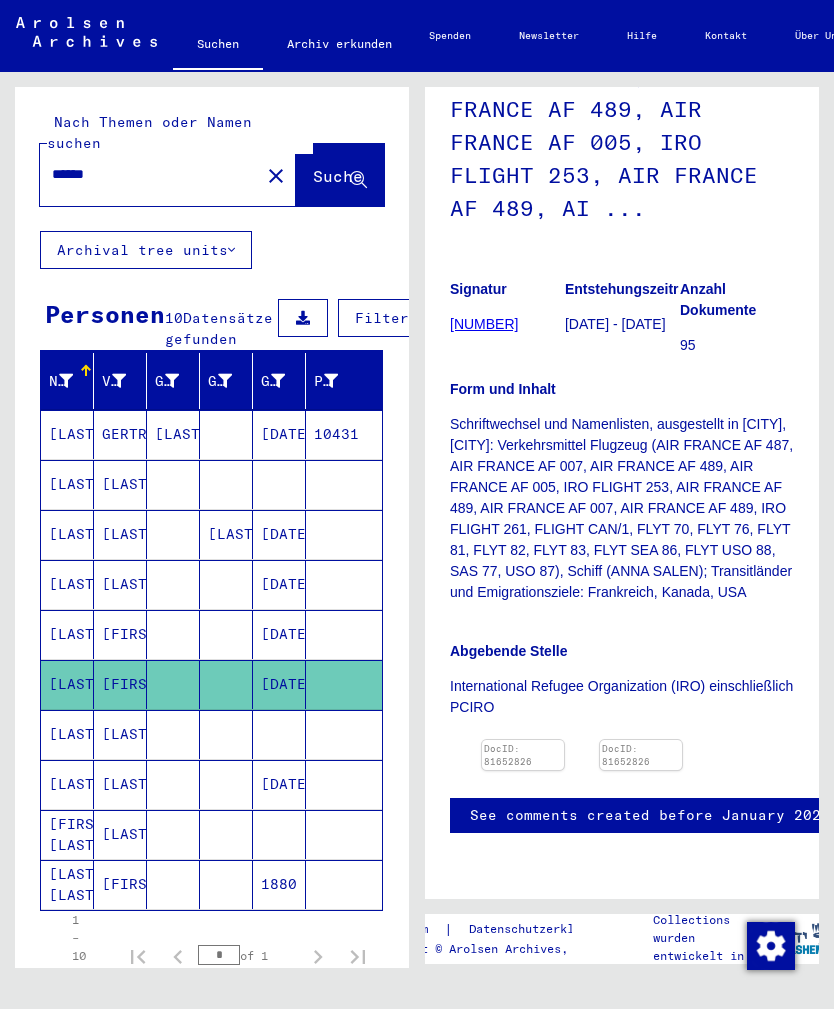 click on "[LAST]" at bounding box center (67, 434) 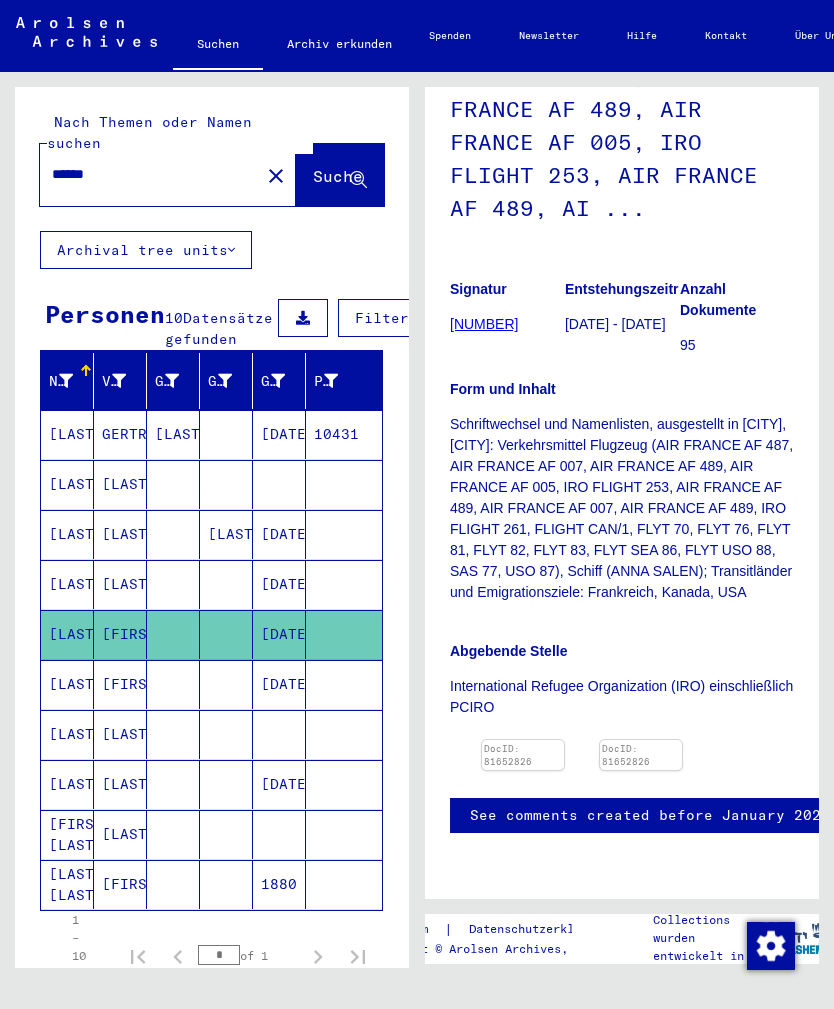 click at bounding box center (523, 740) 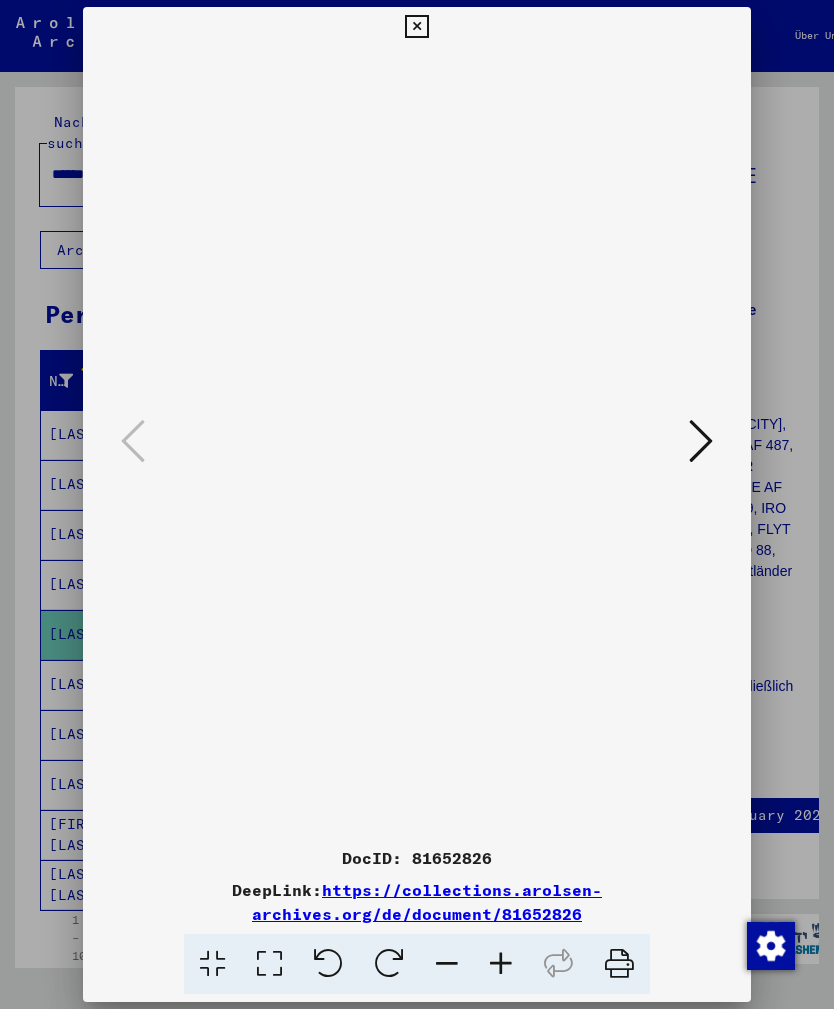 click at bounding box center [701, 442] 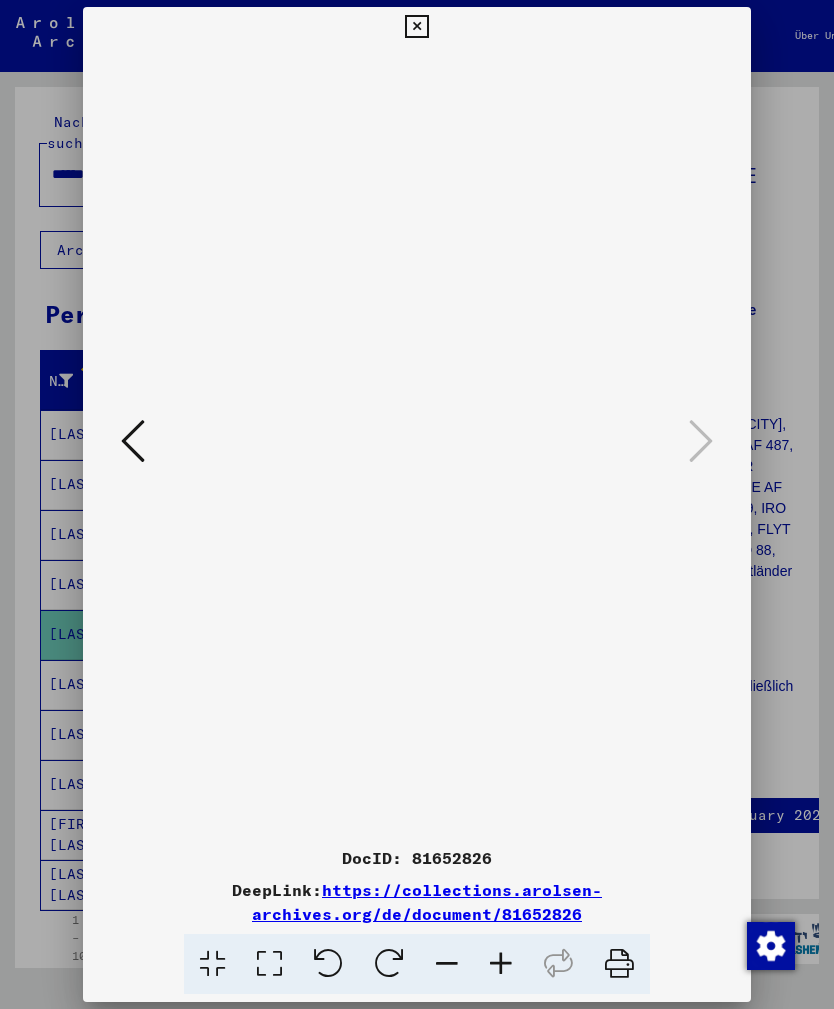 click at bounding box center (133, 441) 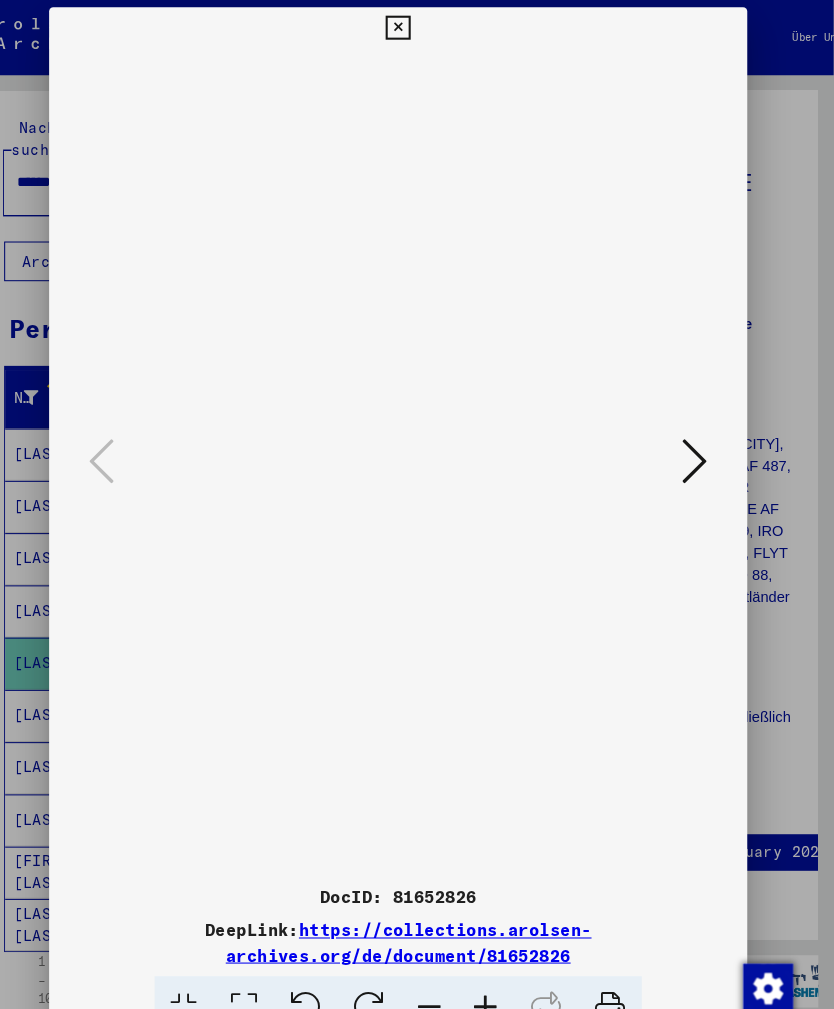 click at bounding box center (416, 27) 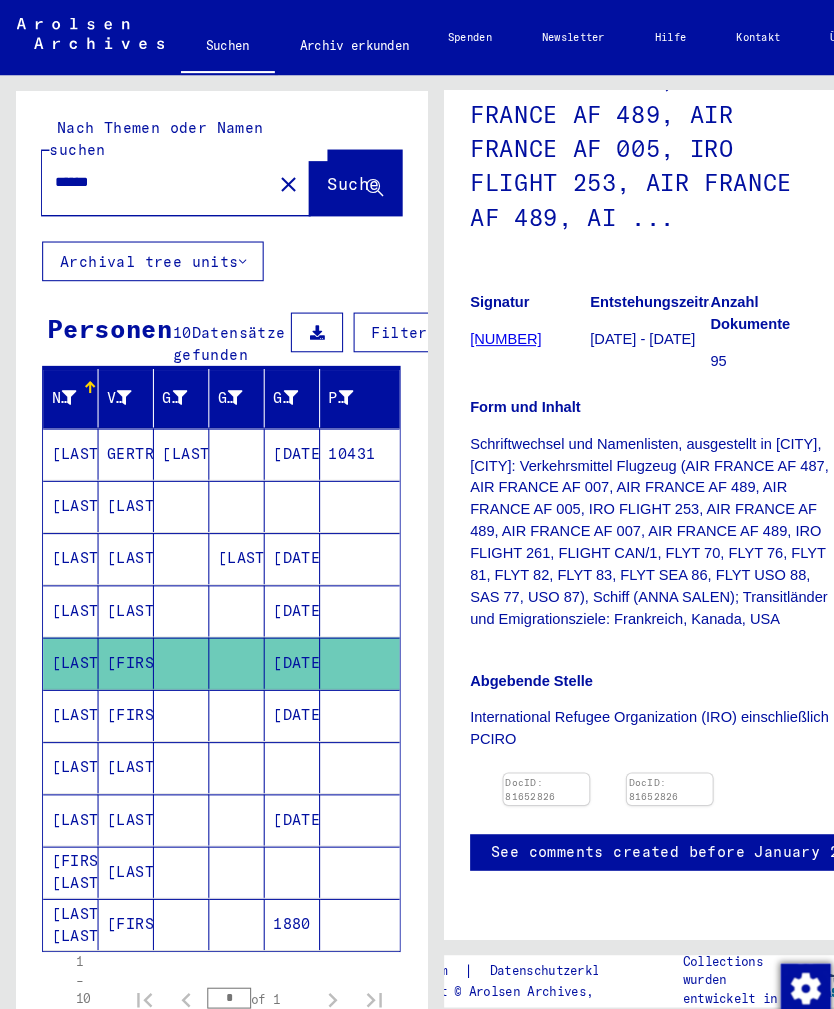 click on "[LAST]" at bounding box center (67, 434) 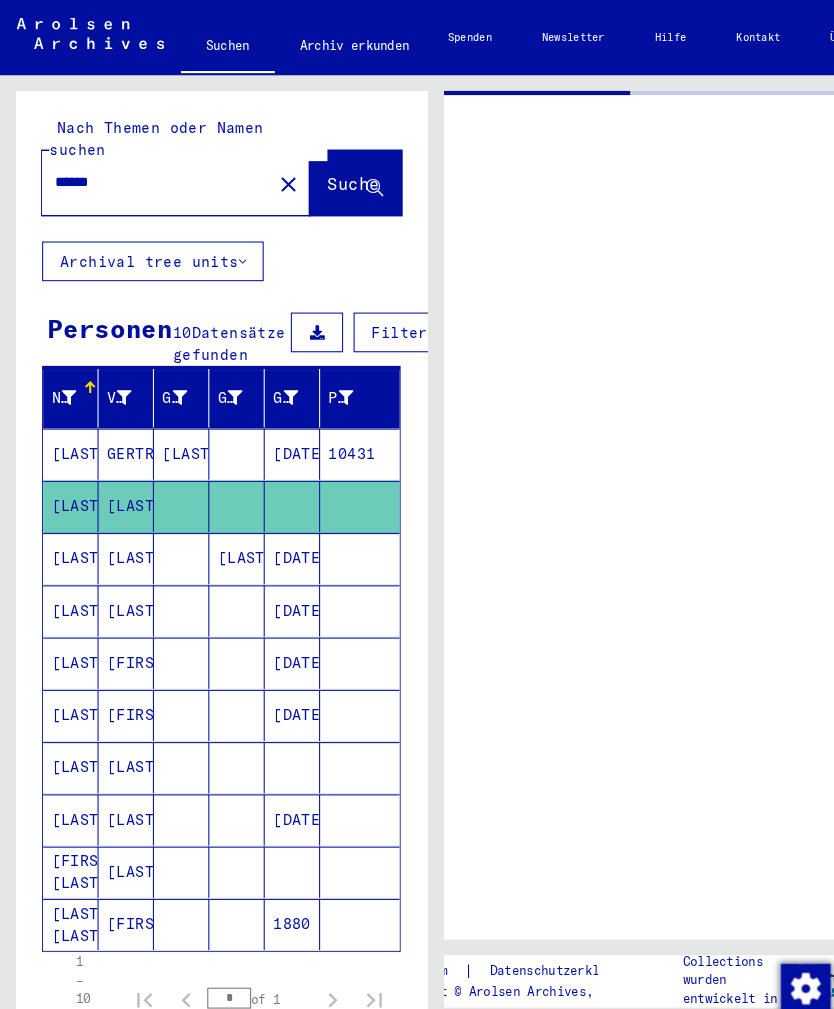 scroll, scrollTop: 0, scrollLeft: 0, axis: both 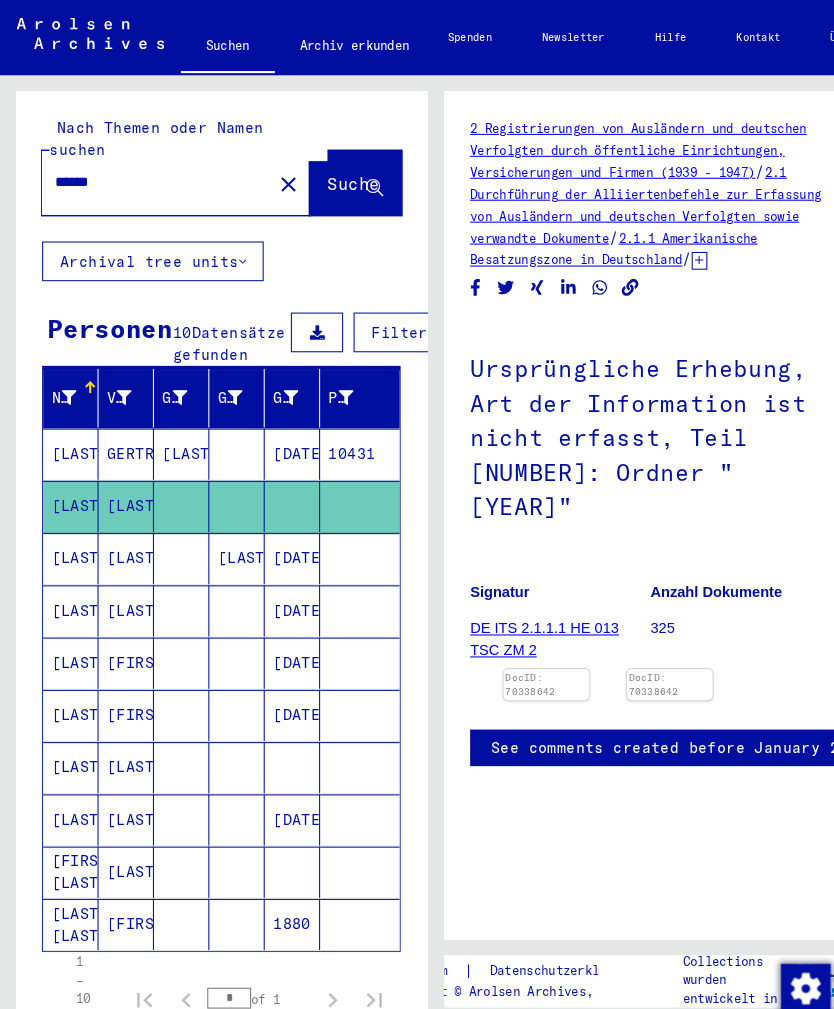 click at bounding box center [523, 640] 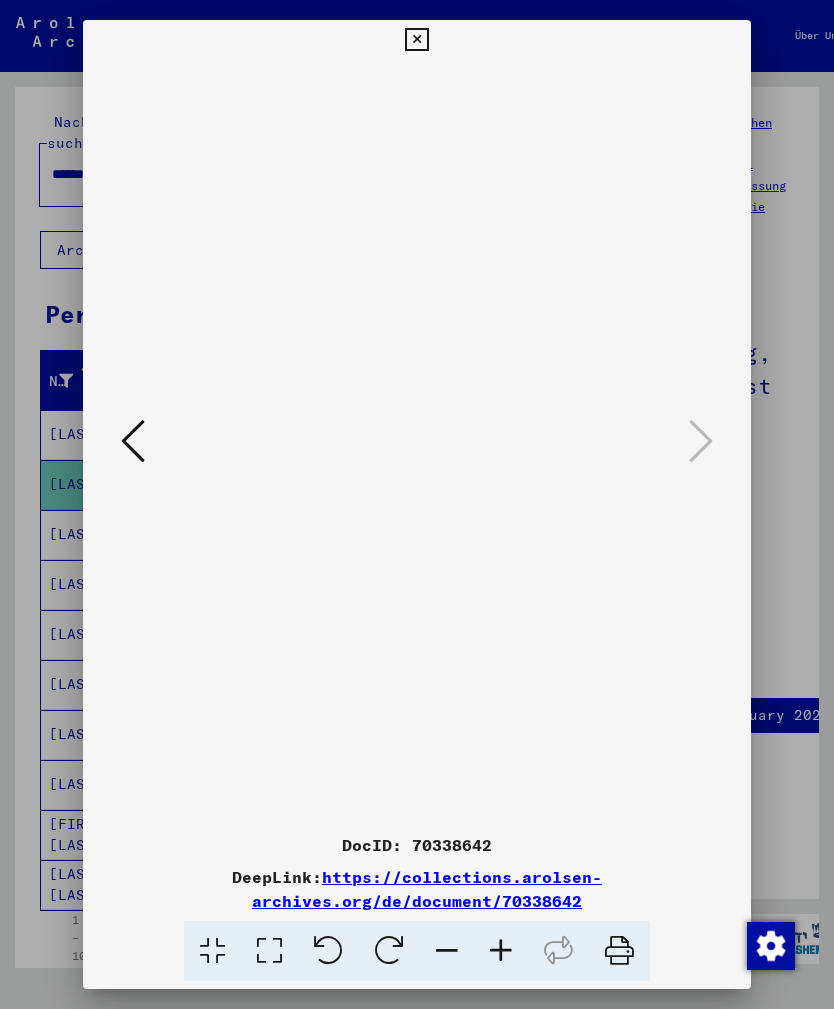 click at bounding box center [416, 40] 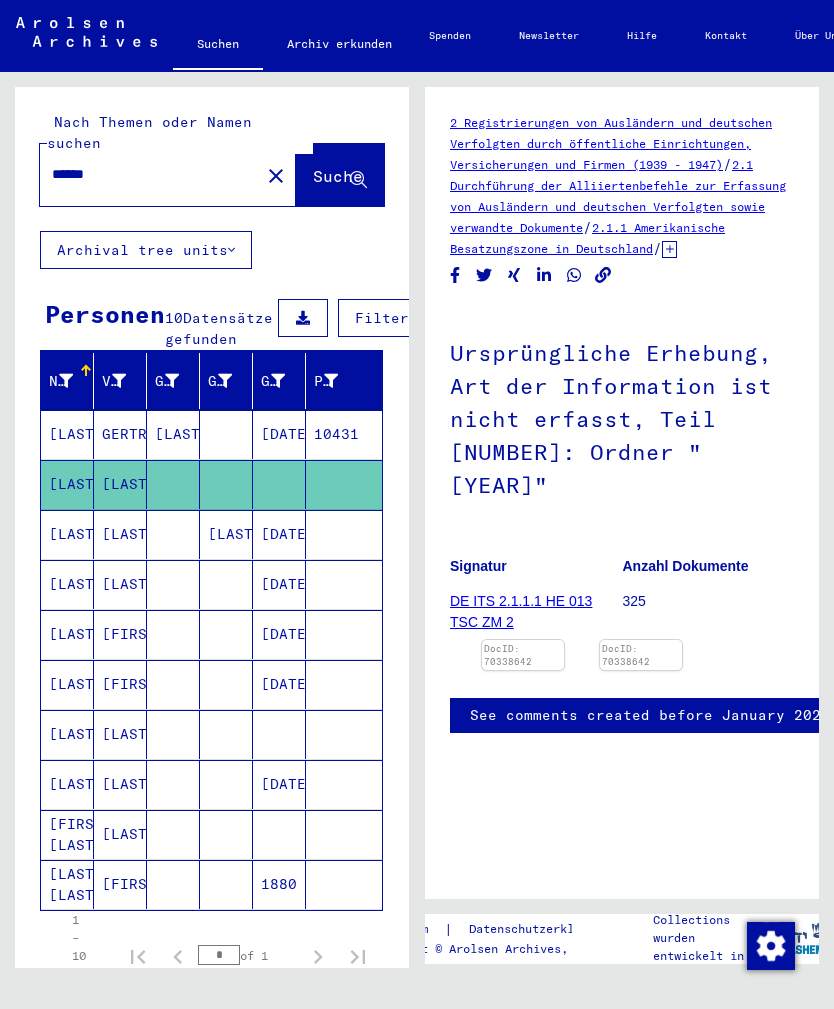 click on "Suchen   Archiv erkunden   Detailfragen/-infos zu den Dokumenten? Stelle hier einen kostenlosen Antrag.  Spenden Newsletter Hilfe Kontakt Über Uns DE DE" at bounding box center (417, 36) 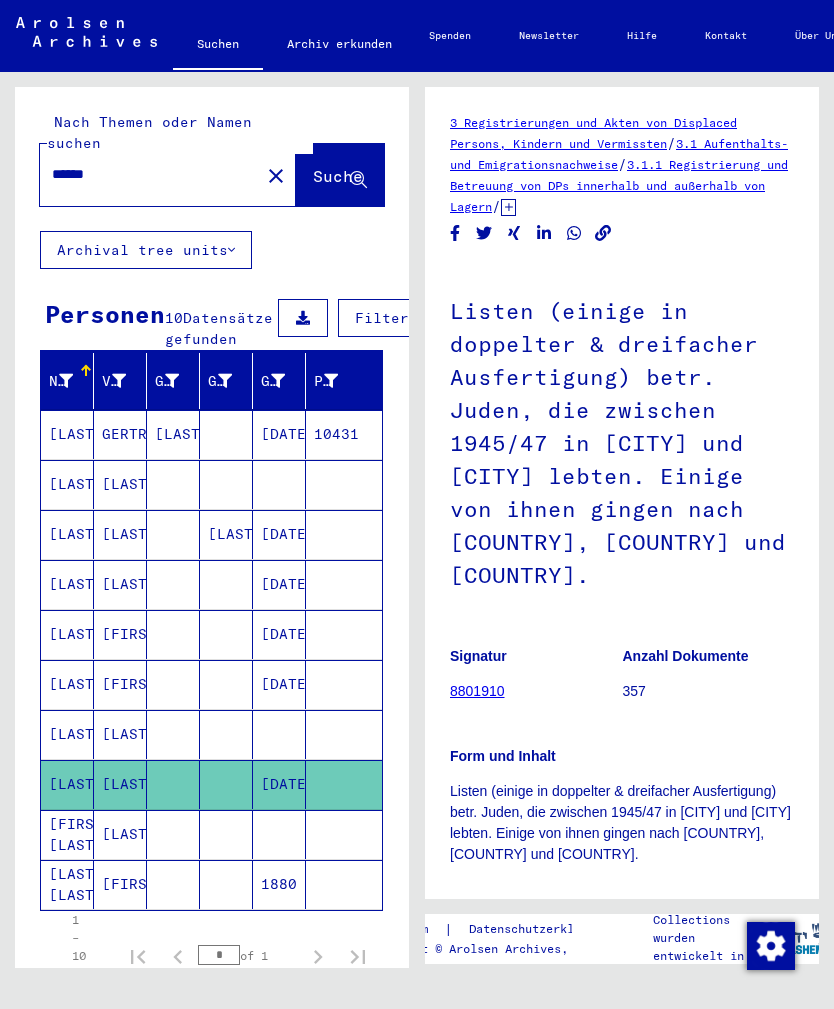 scroll, scrollTop: 0, scrollLeft: 0, axis: both 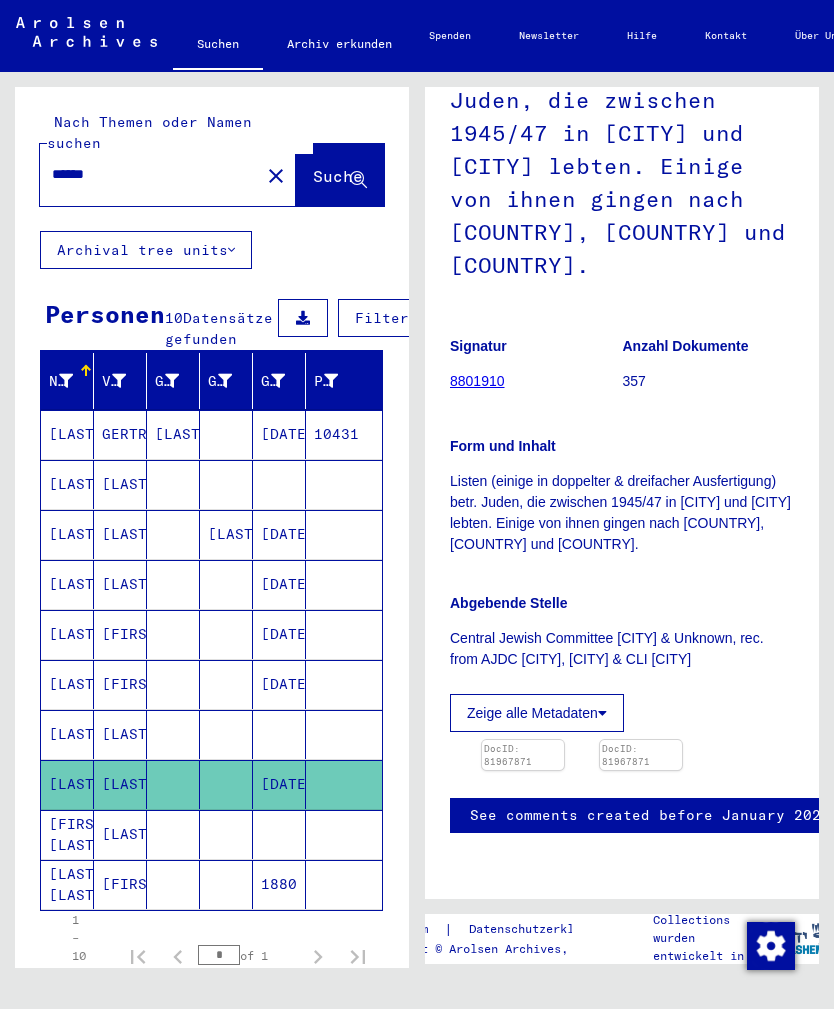 click on "[FIRST] [LAST]" at bounding box center [67, 434] 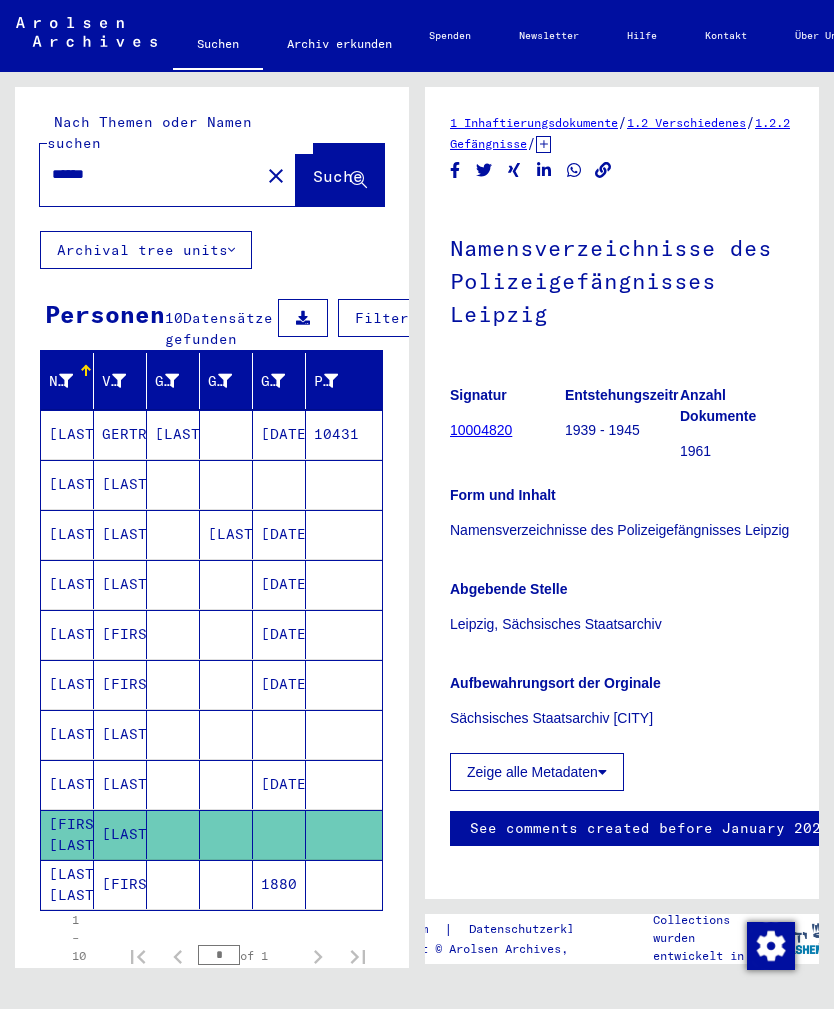 scroll, scrollTop: 0, scrollLeft: 0, axis: both 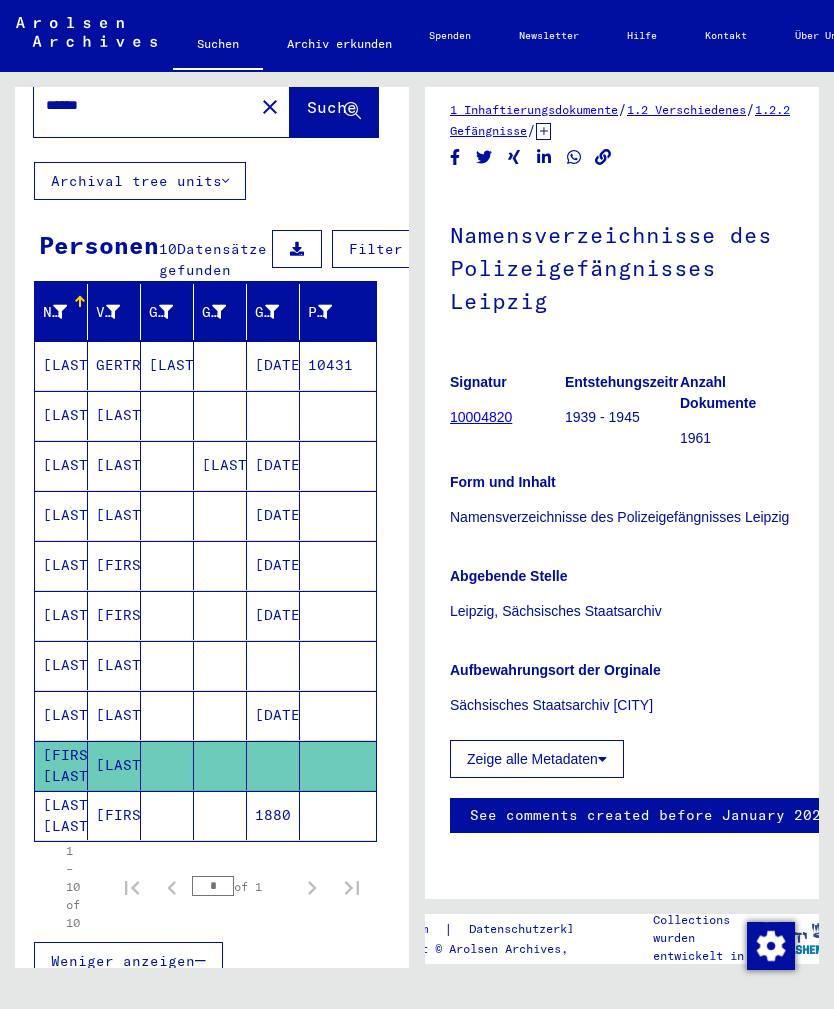 click on "[LAST] [LAST]" at bounding box center (61, 365) 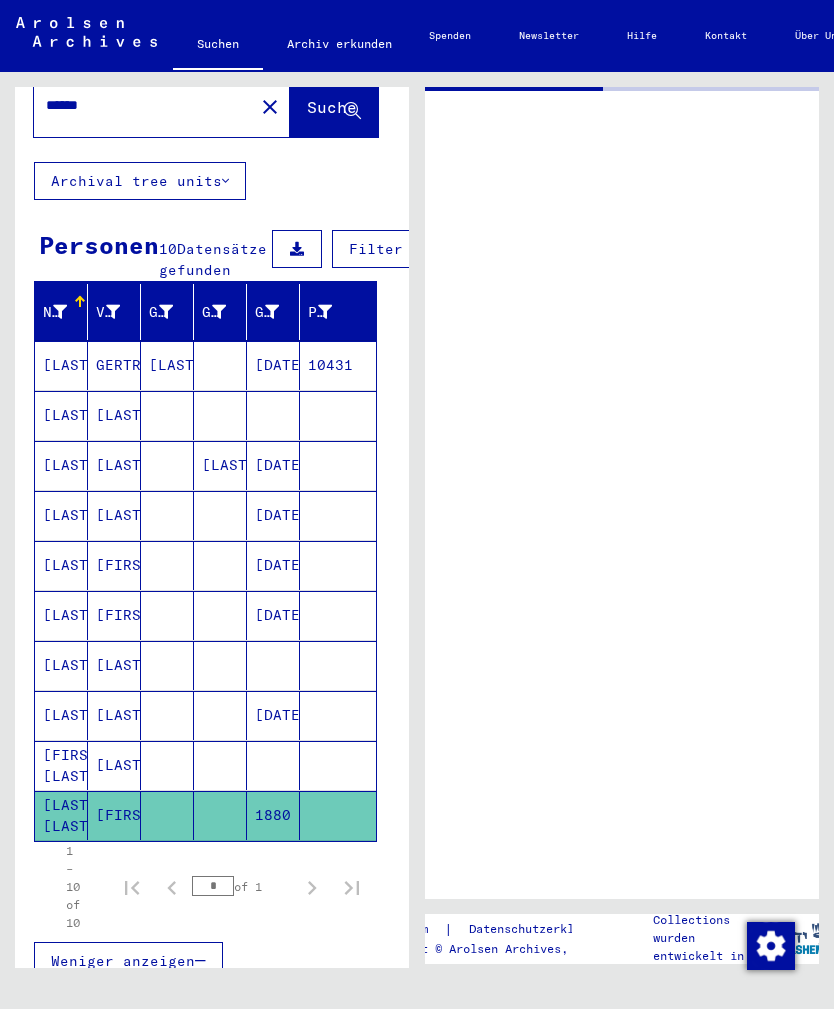 scroll, scrollTop: 0, scrollLeft: 0, axis: both 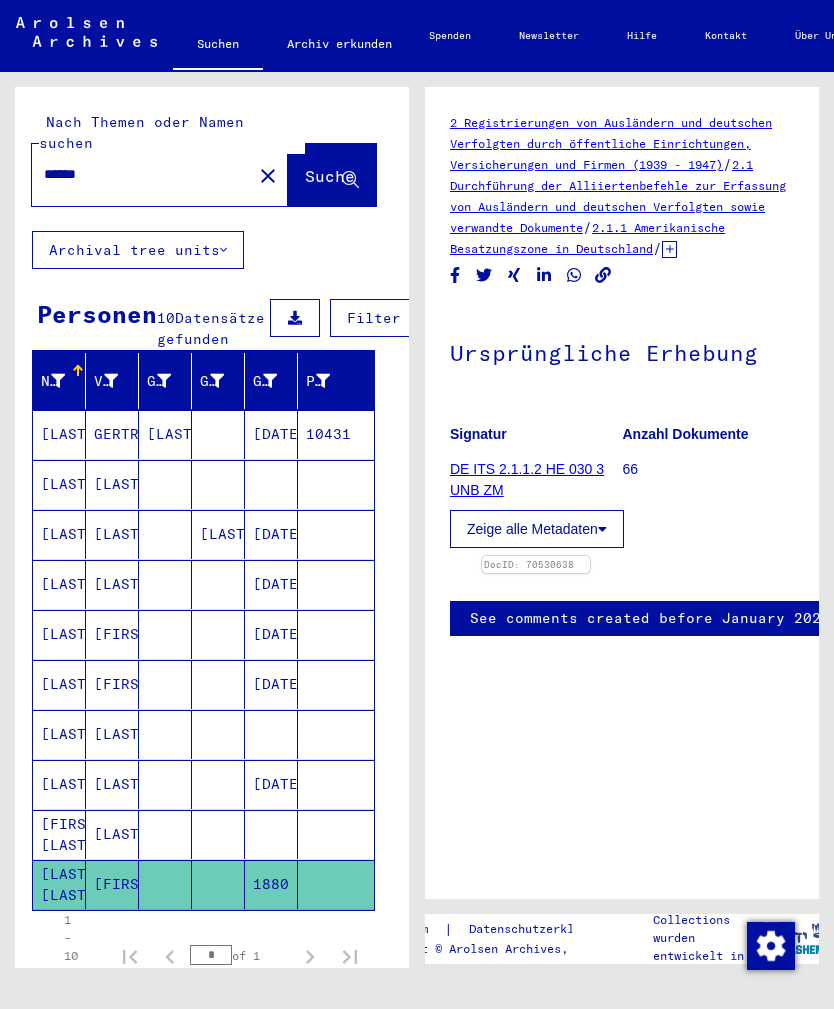 click on "[LAST]" at bounding box center (59, 434) 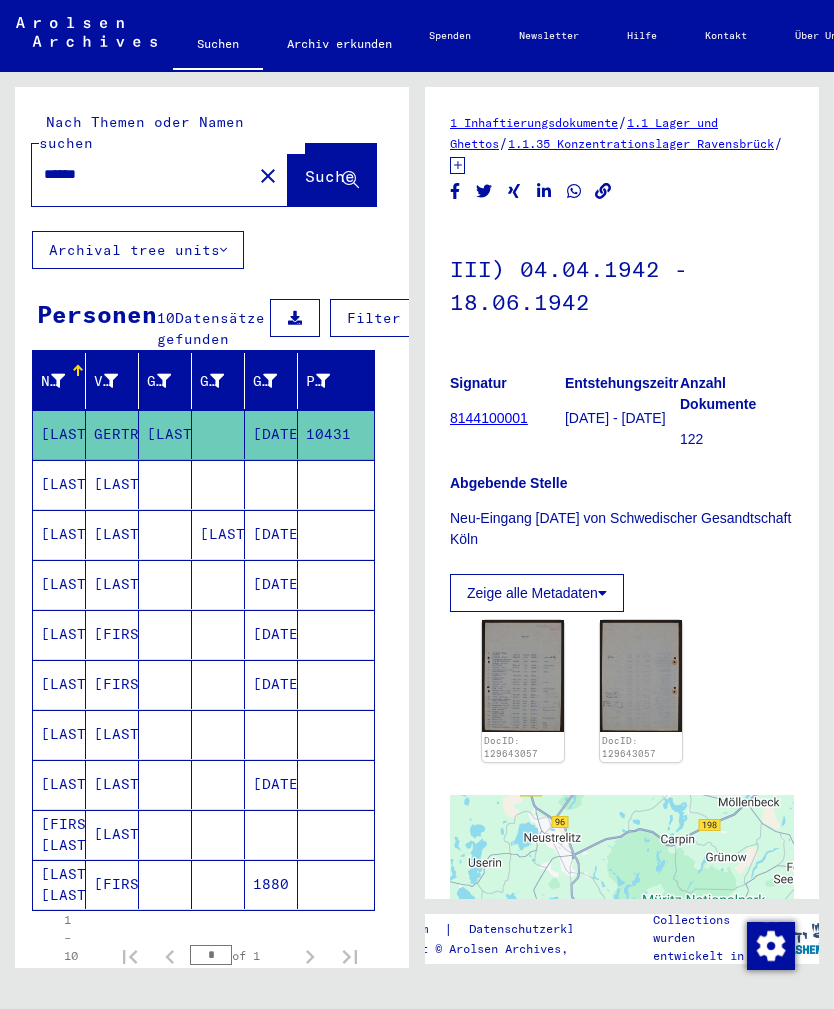 scroll, scrollTop: 0, scrollLeft: 0, axis: both 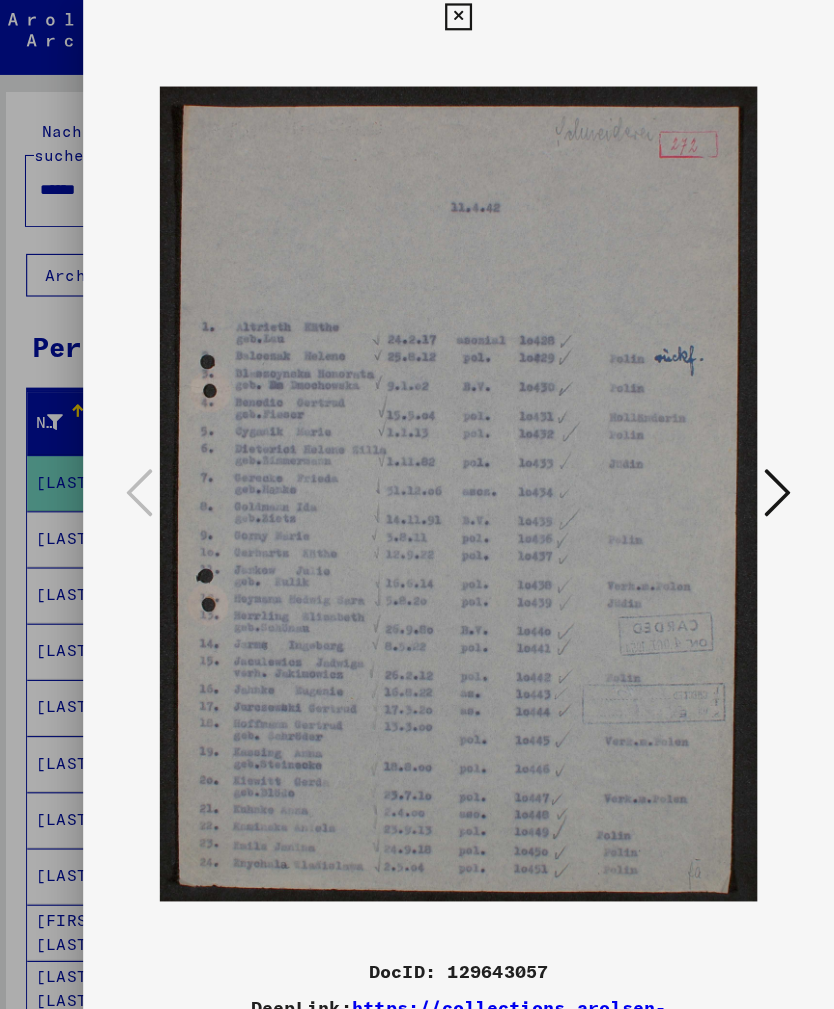 click at bounding box center [416, 20] 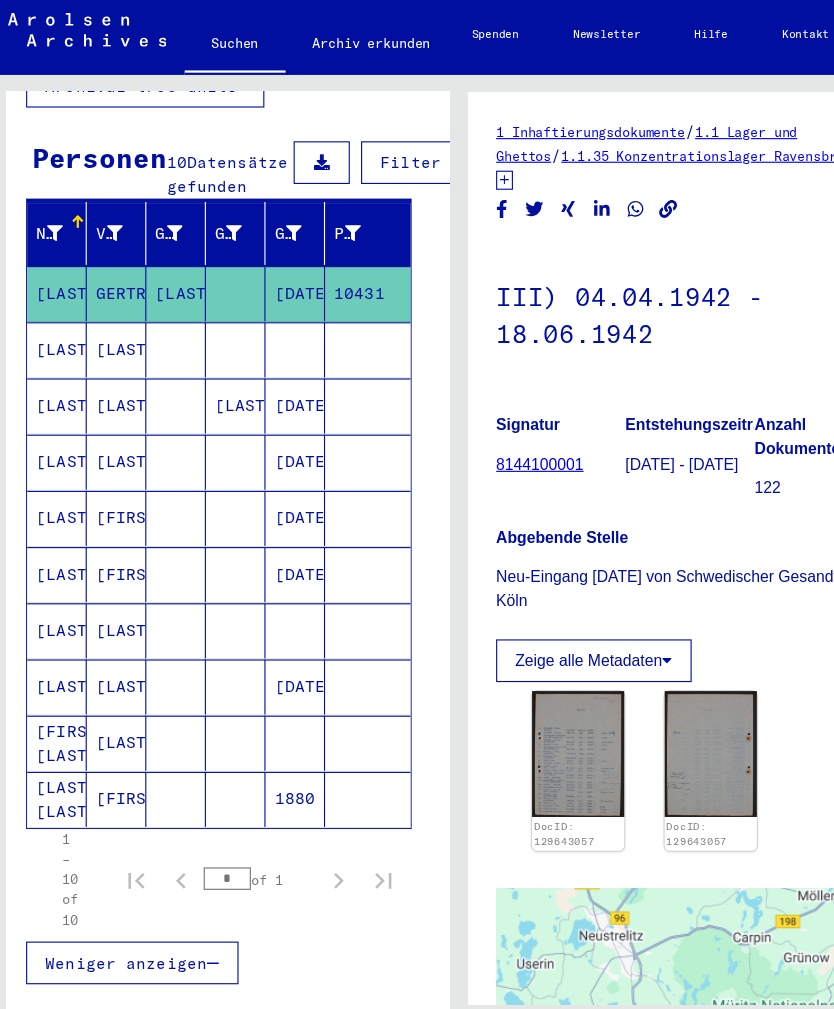 scroll, scrollTop: 166, scrollLeft: 8, axis: both 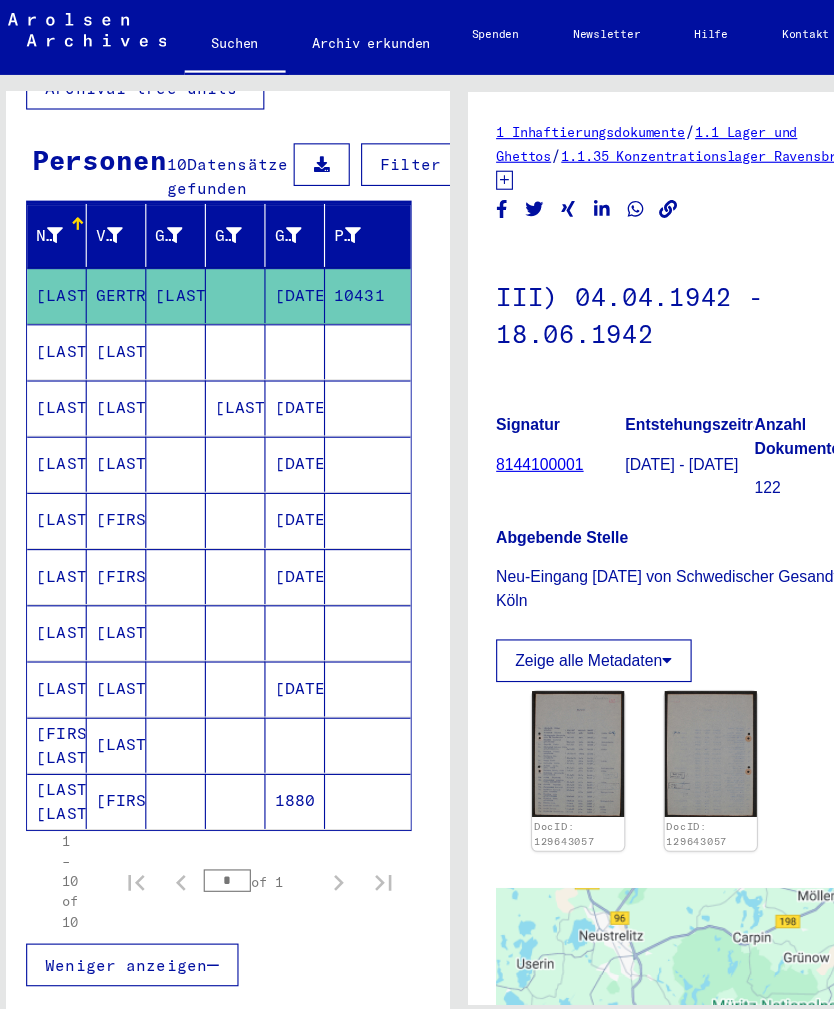 click at bounding box center [204, 921] 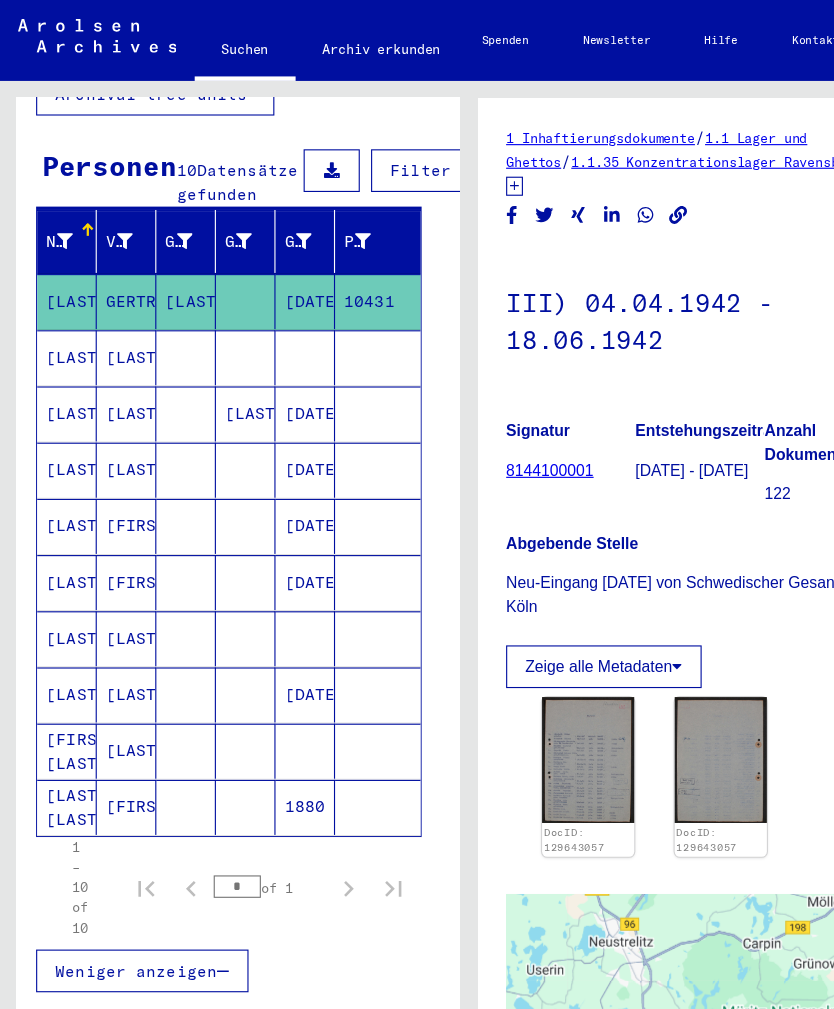 scroll, scrollTop: 149, scrollLeft: 0, axis: vertical 